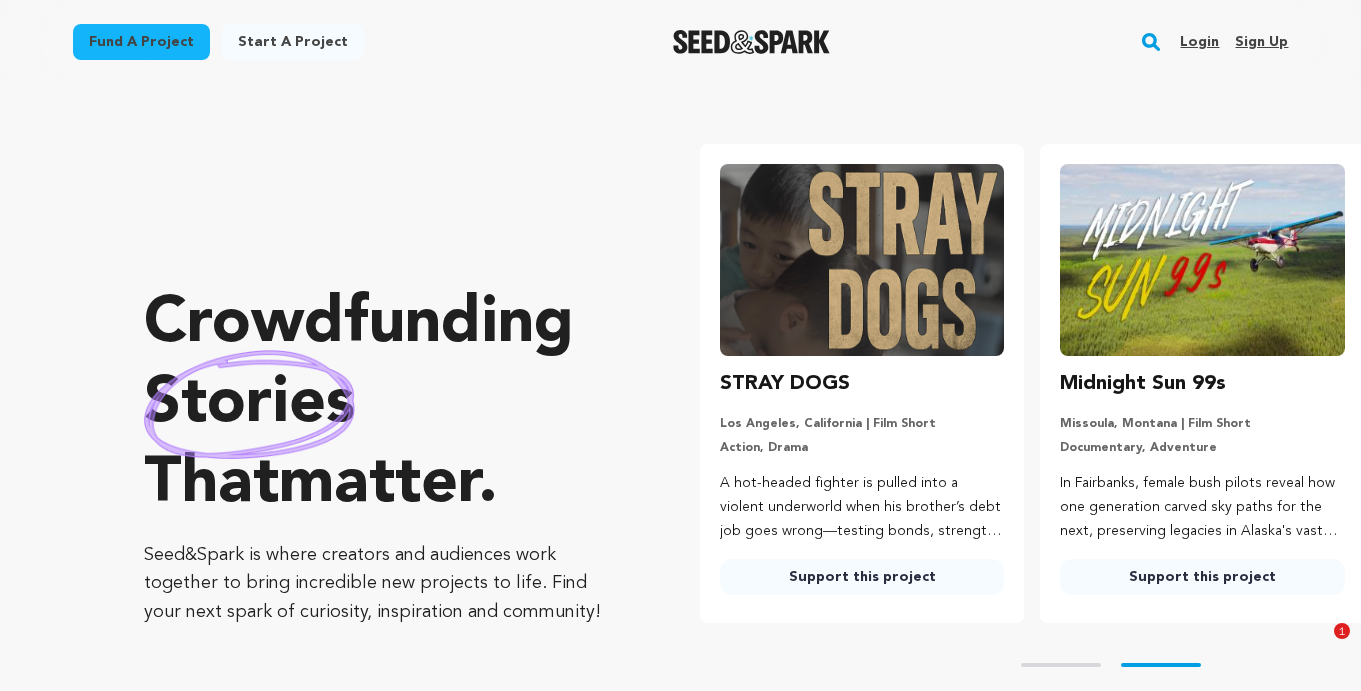 scroll, scrollTop: 0, scrollLeft: 0, axis: both 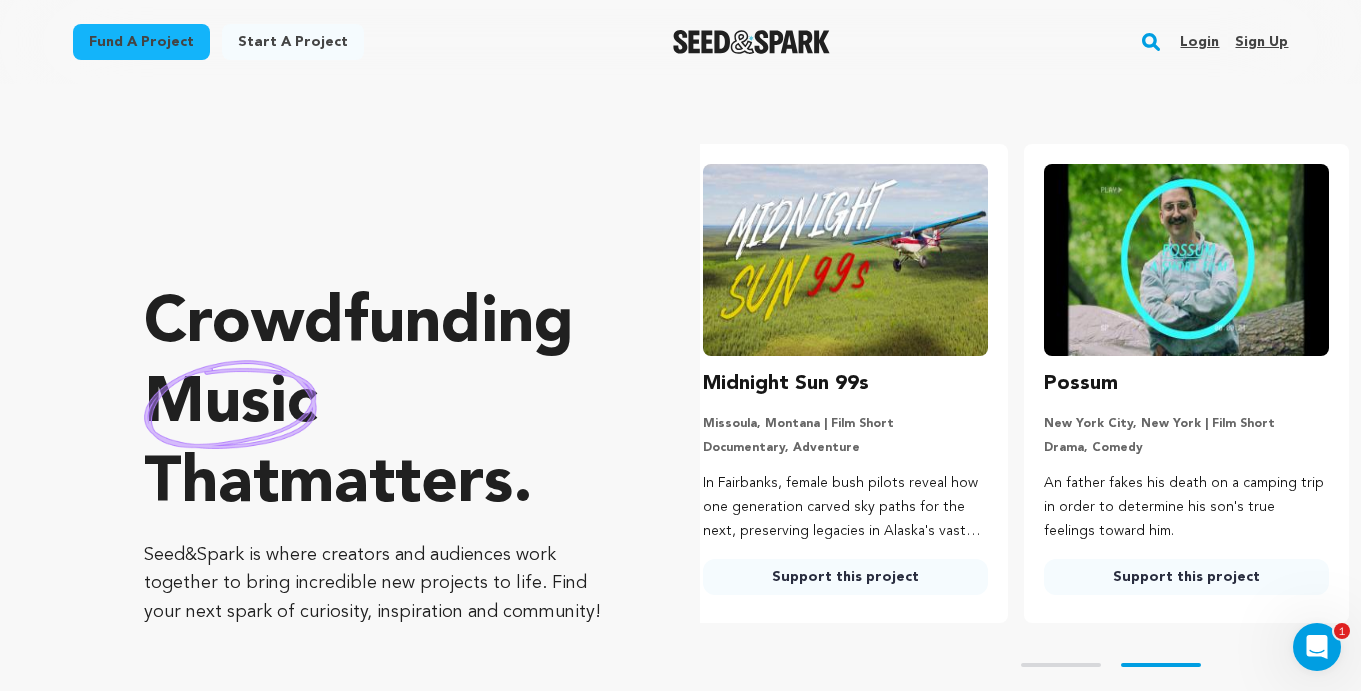 click on "Login" at bounding box center [1199, 42] 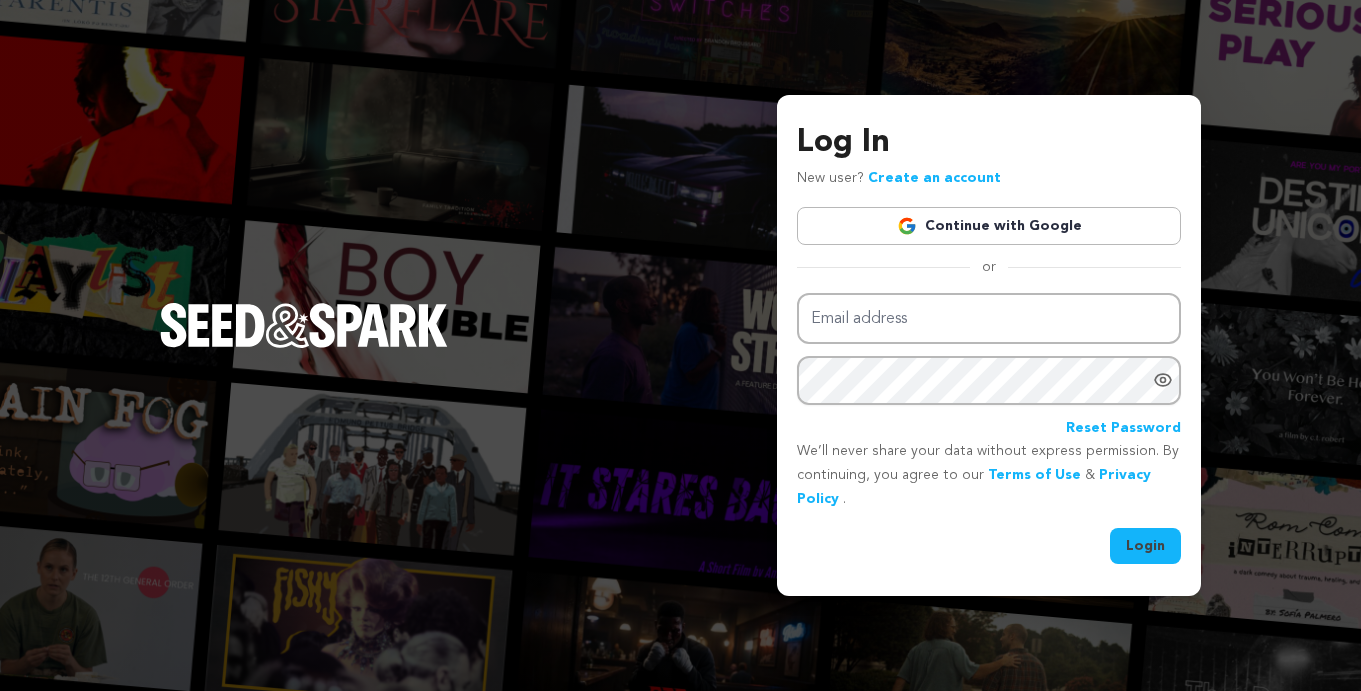 scroll, scrollTop: 0, scrollLeft: 0, axis: both 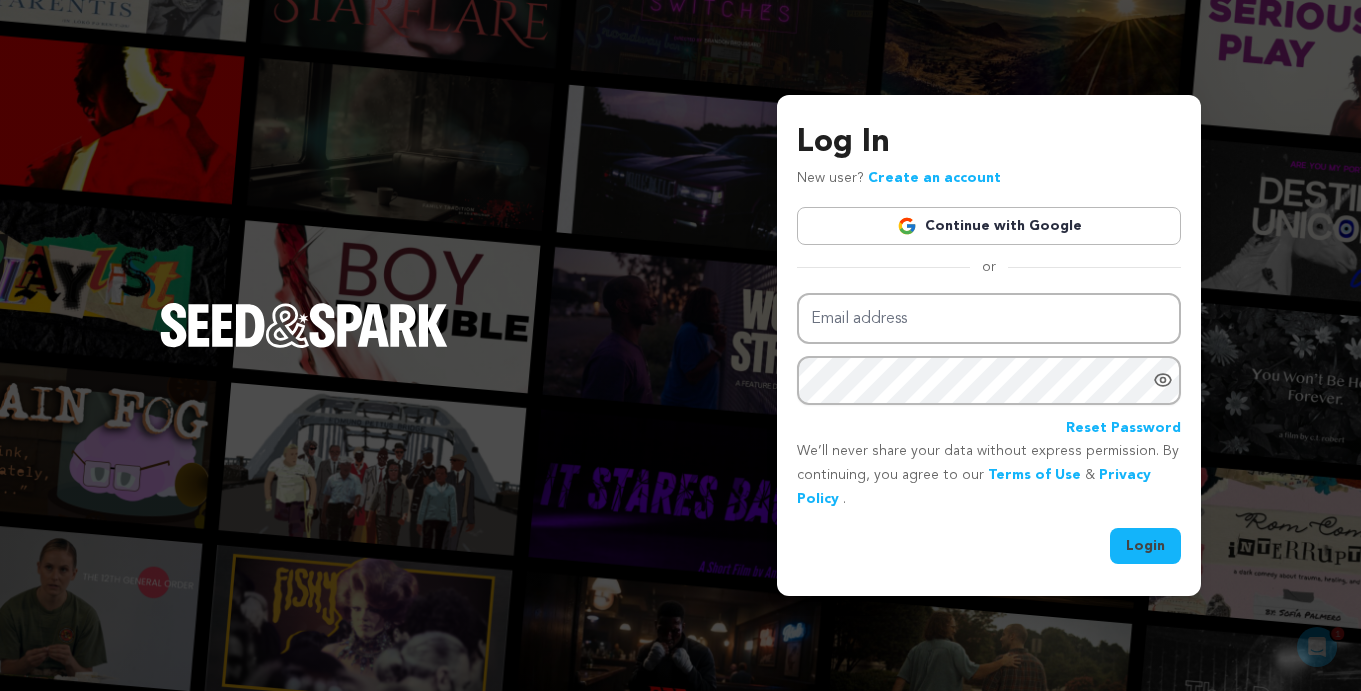 click on "Continue with Google" at bounding box center [989, 226] 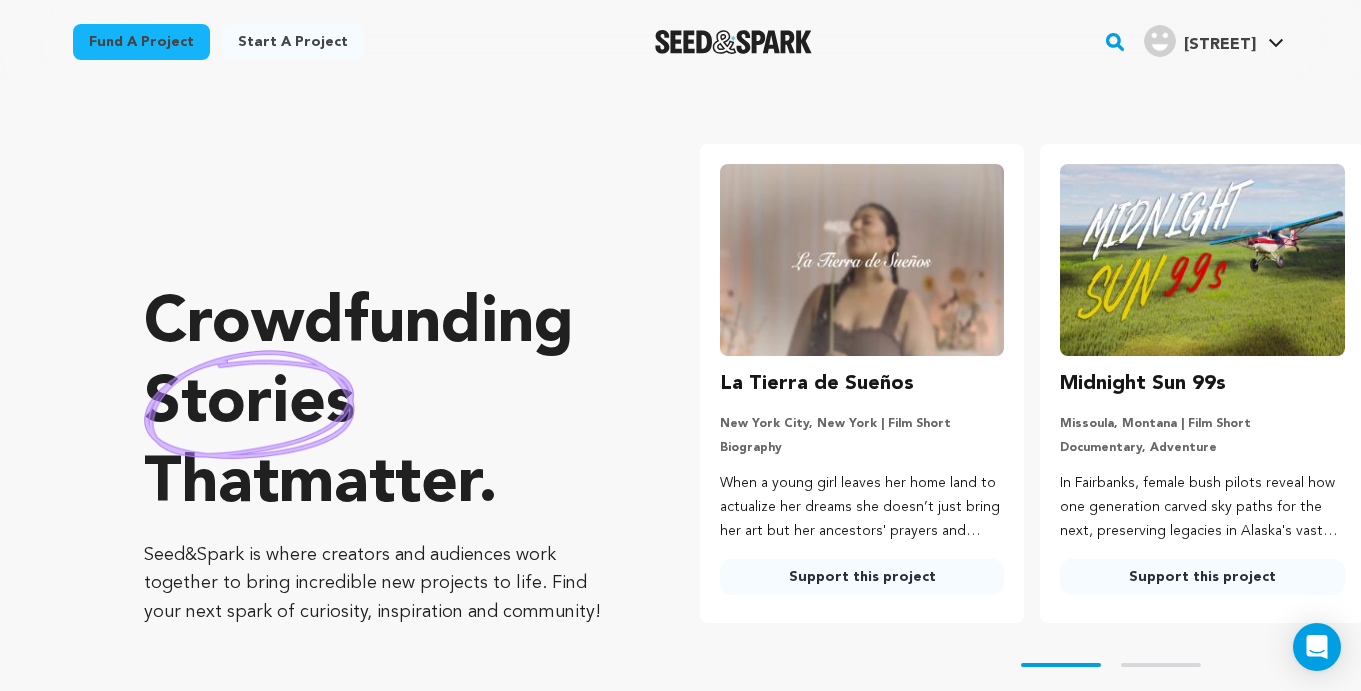 scroll, scrollTop: 0, scrollLeft: 0, axis: both 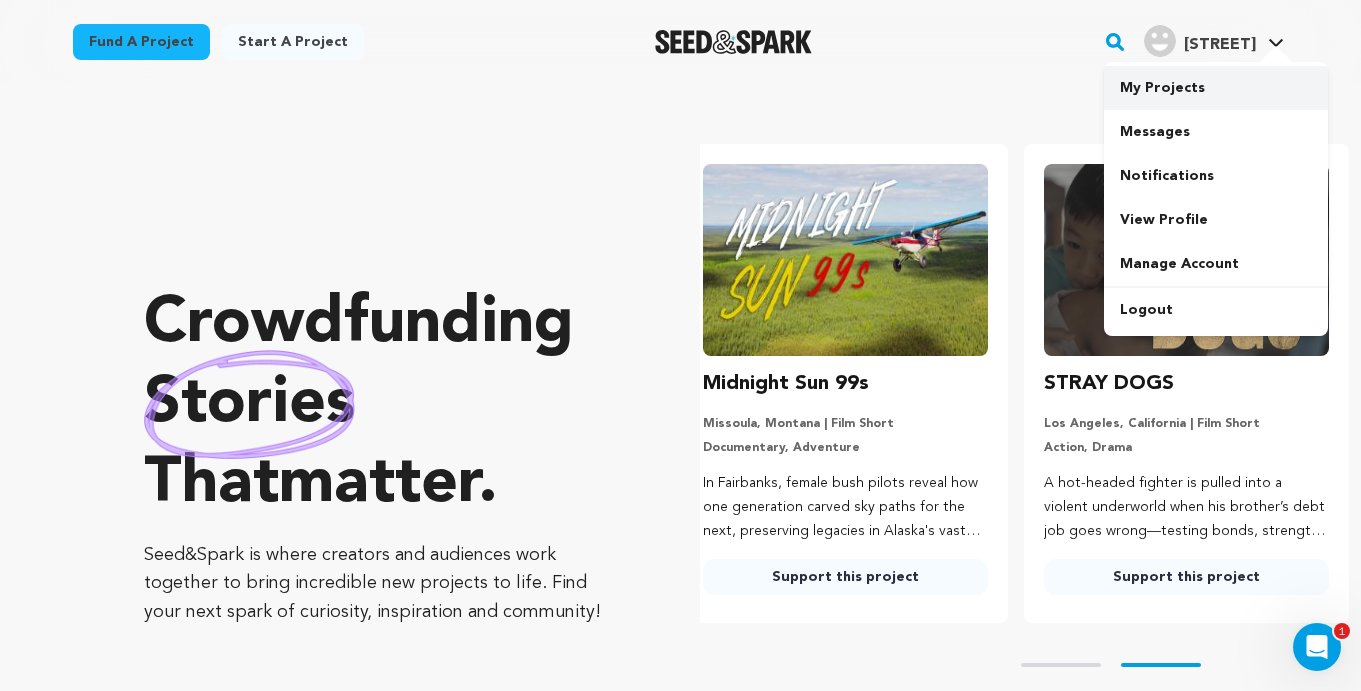 click on "My Projects" at bounding box center (1216, 88) 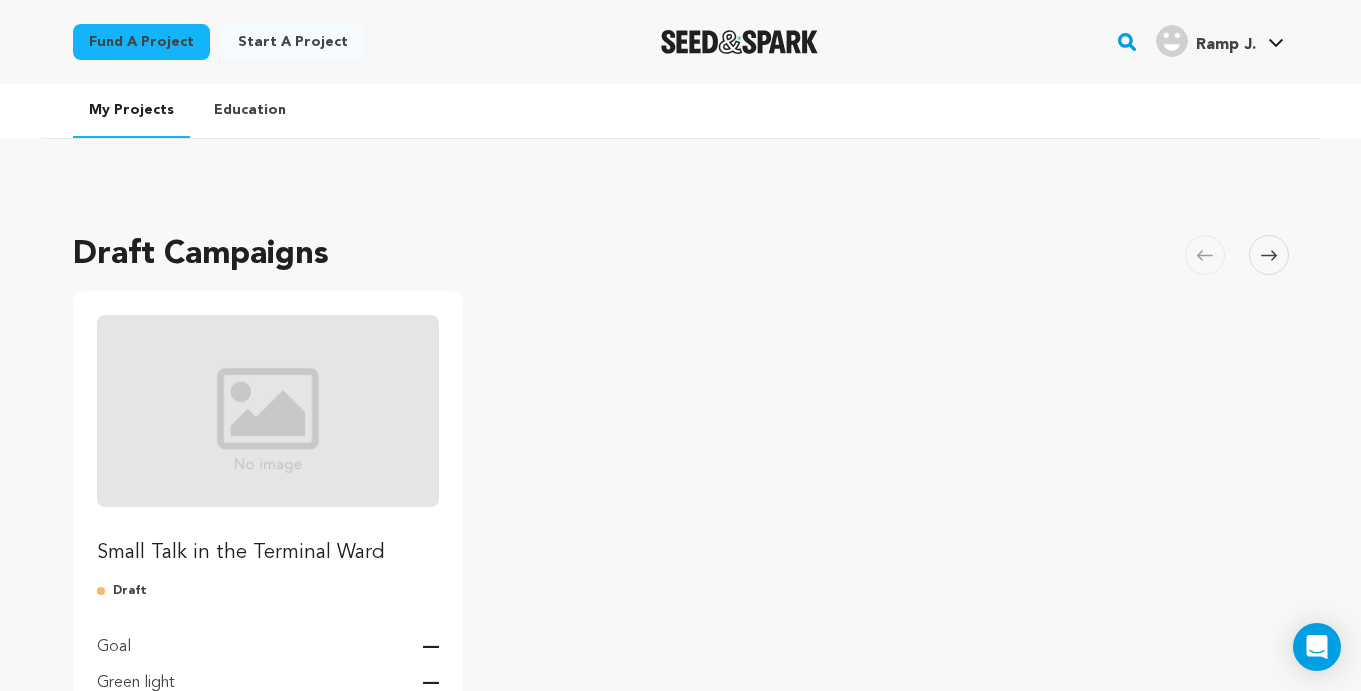 scroll, scrollTop: 0, scrollLeft: 0, axis: both 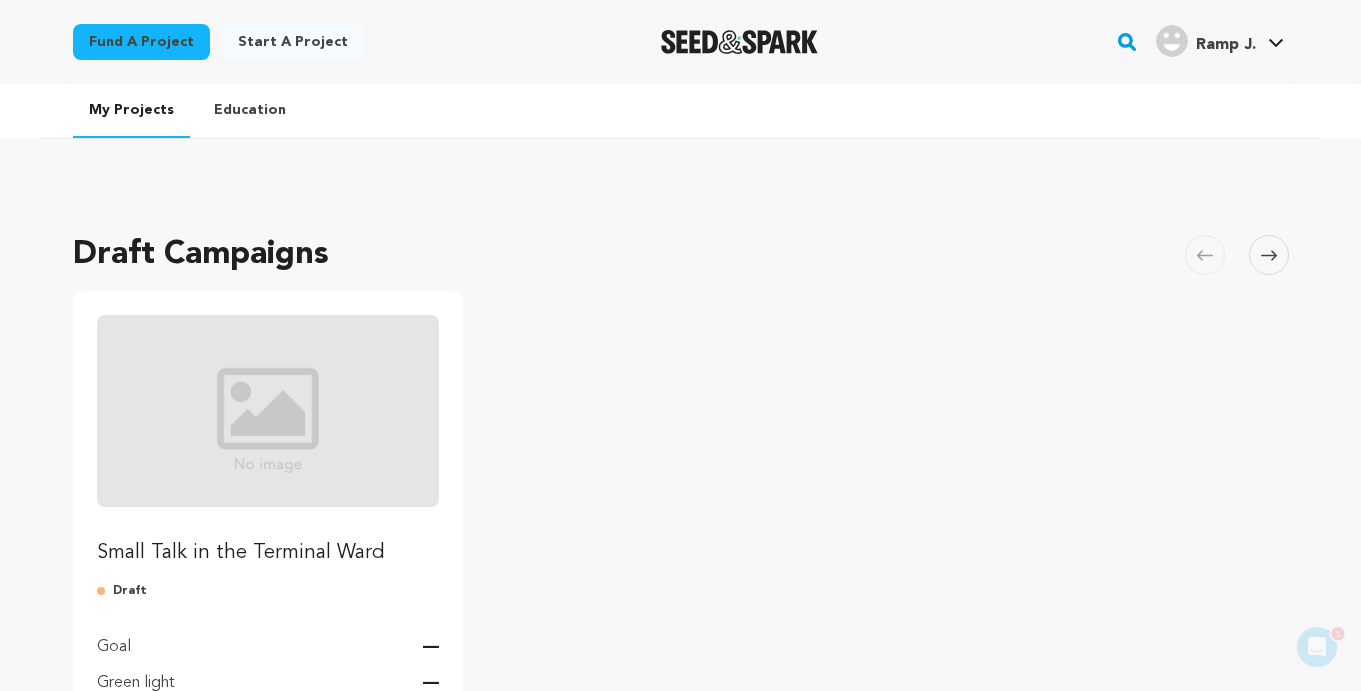 click at bounding box center [268, 411] 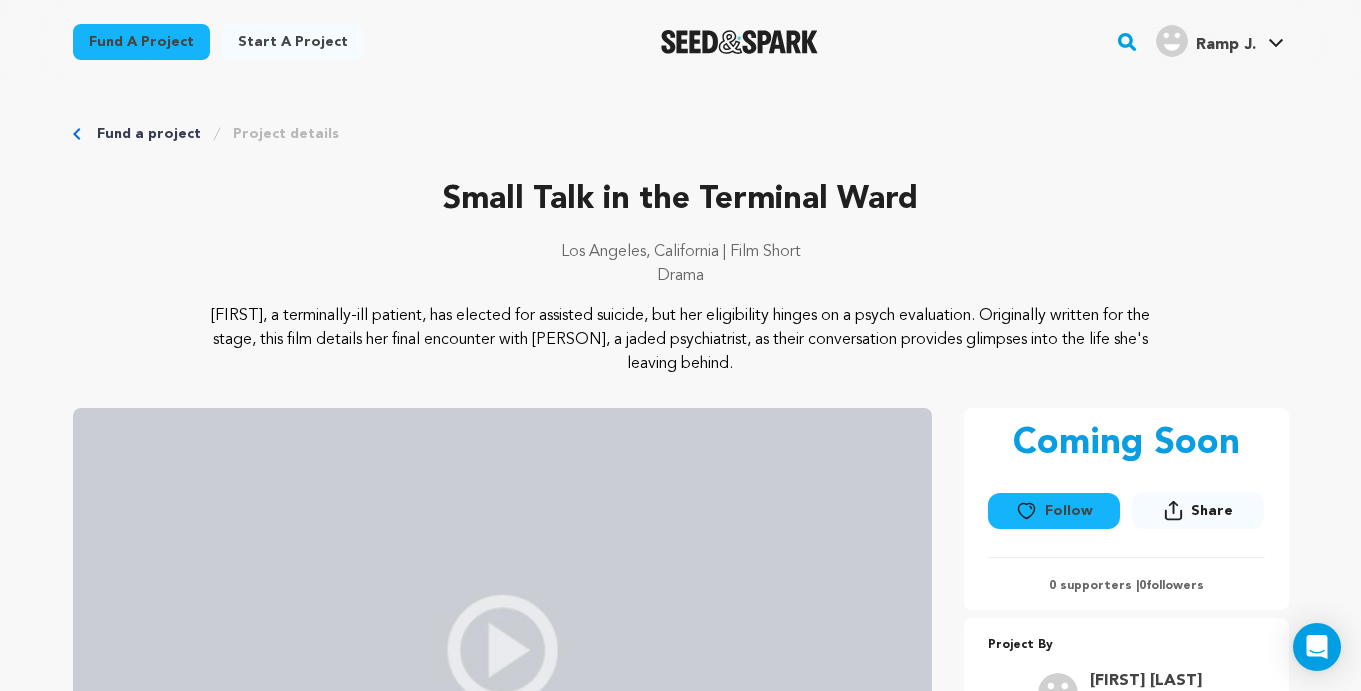 scroll, scrollTop: 0, scrollLeft: 0, axis: both 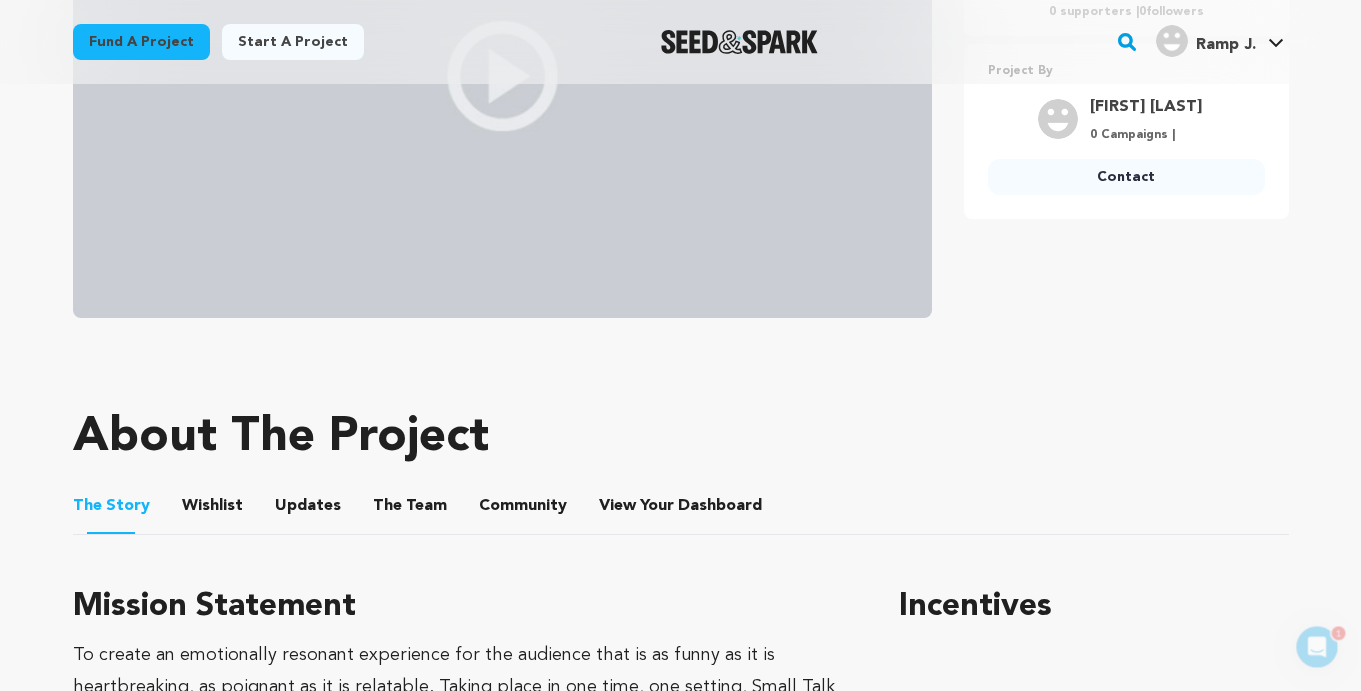 click on "The Team" at bounding box center [410, 510] 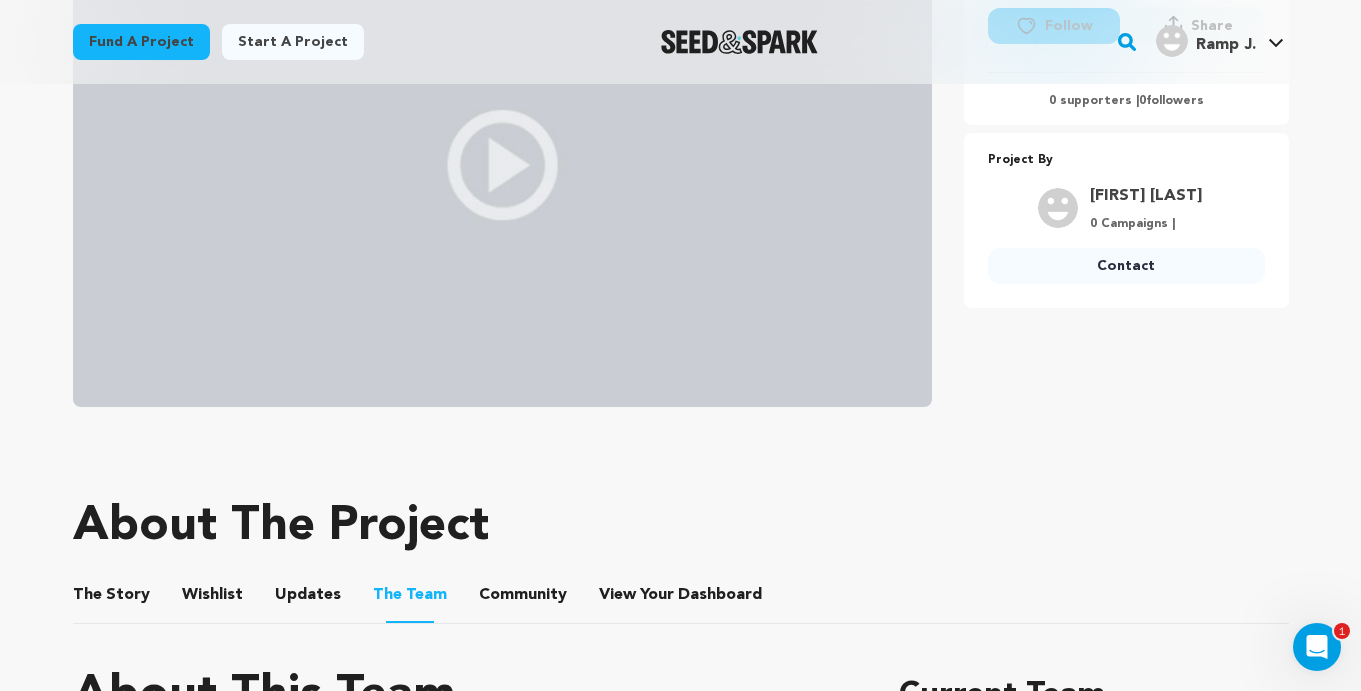 scroll, scrollTop: 119, scrollLeft: 0, axis: vertical 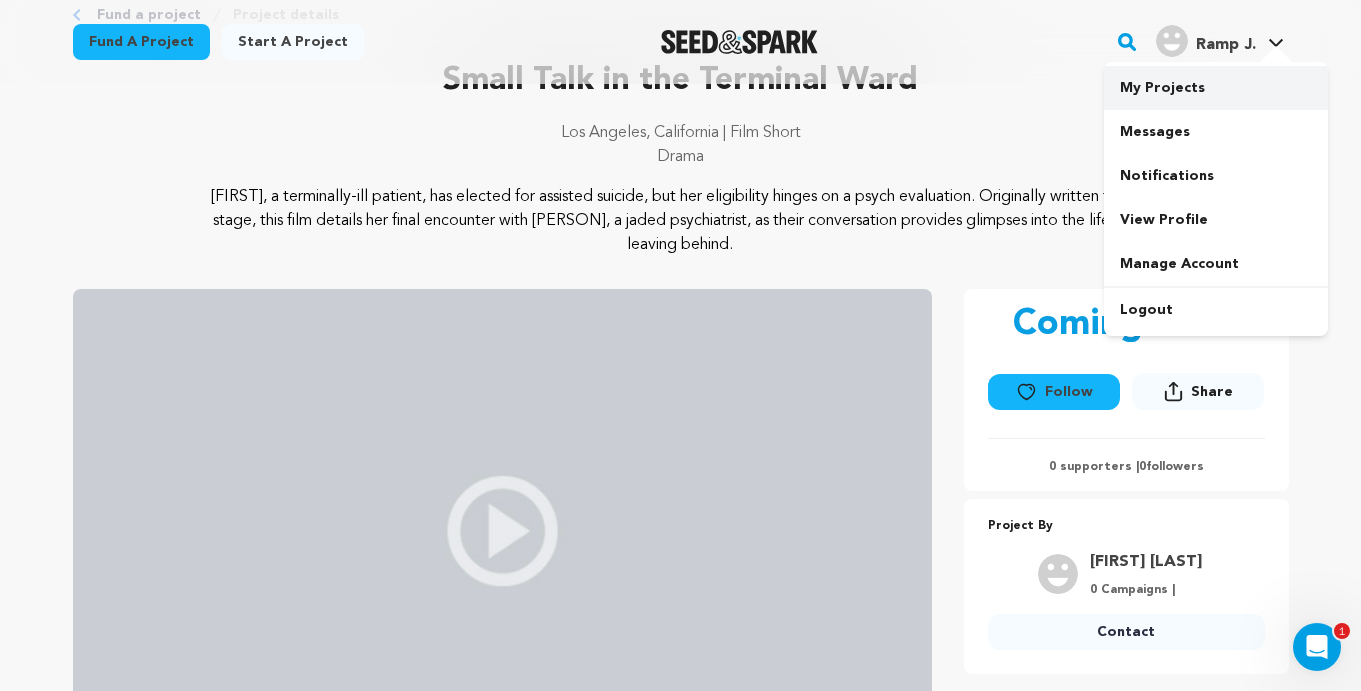 click on "My Projects" at bounding box center [1216, 88] 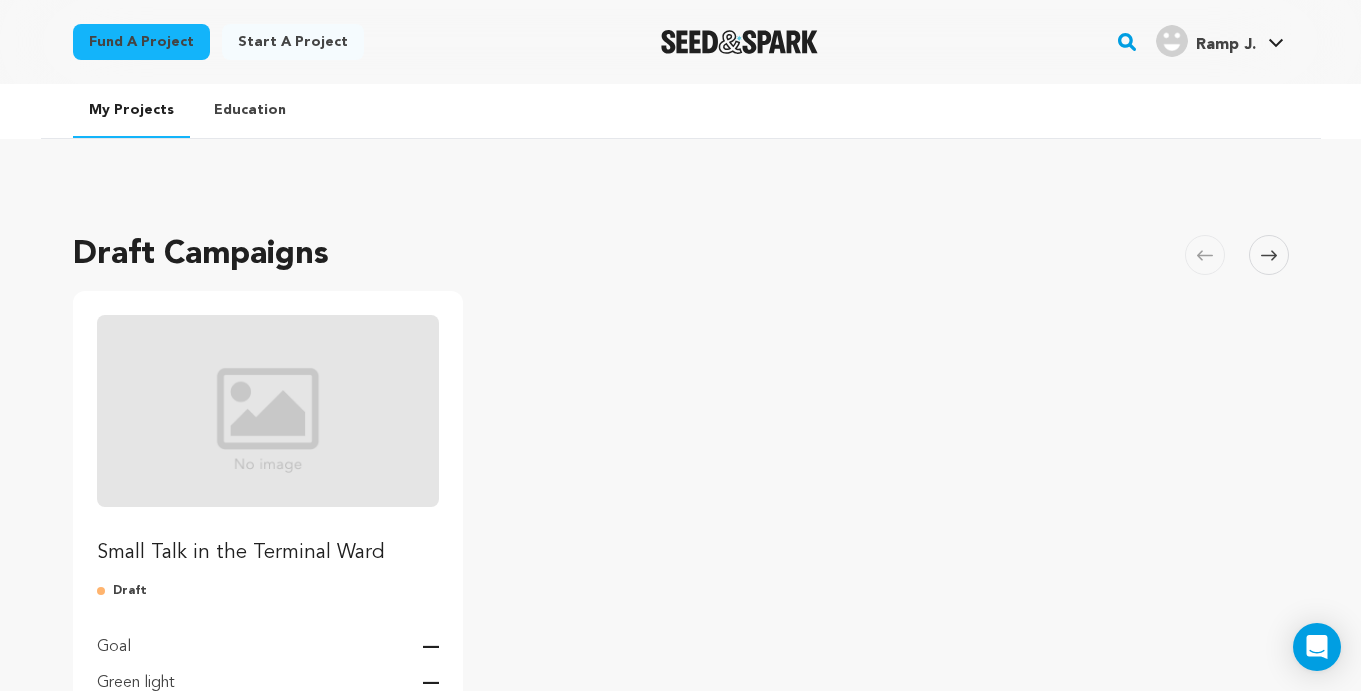 scroll, scrollTop: 0, scrollLeft: 0, axis: both 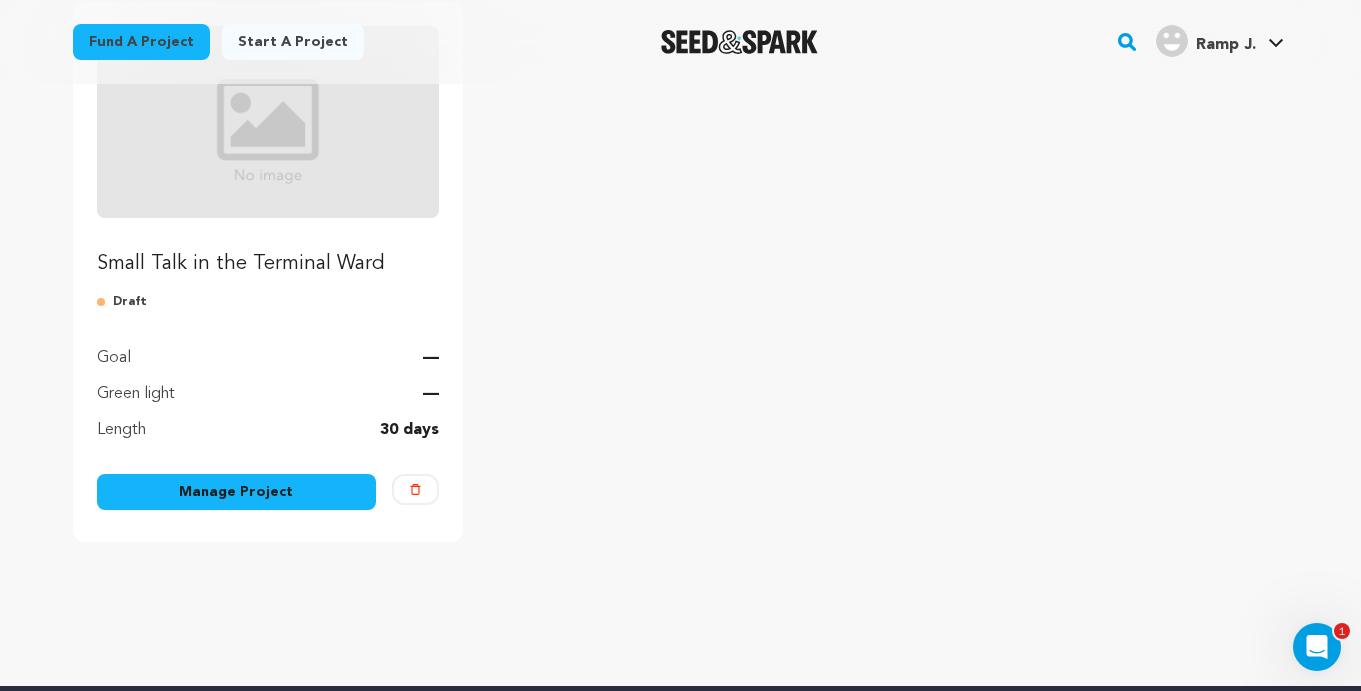 click on "Manage Project" at bounding box center (237, 492) 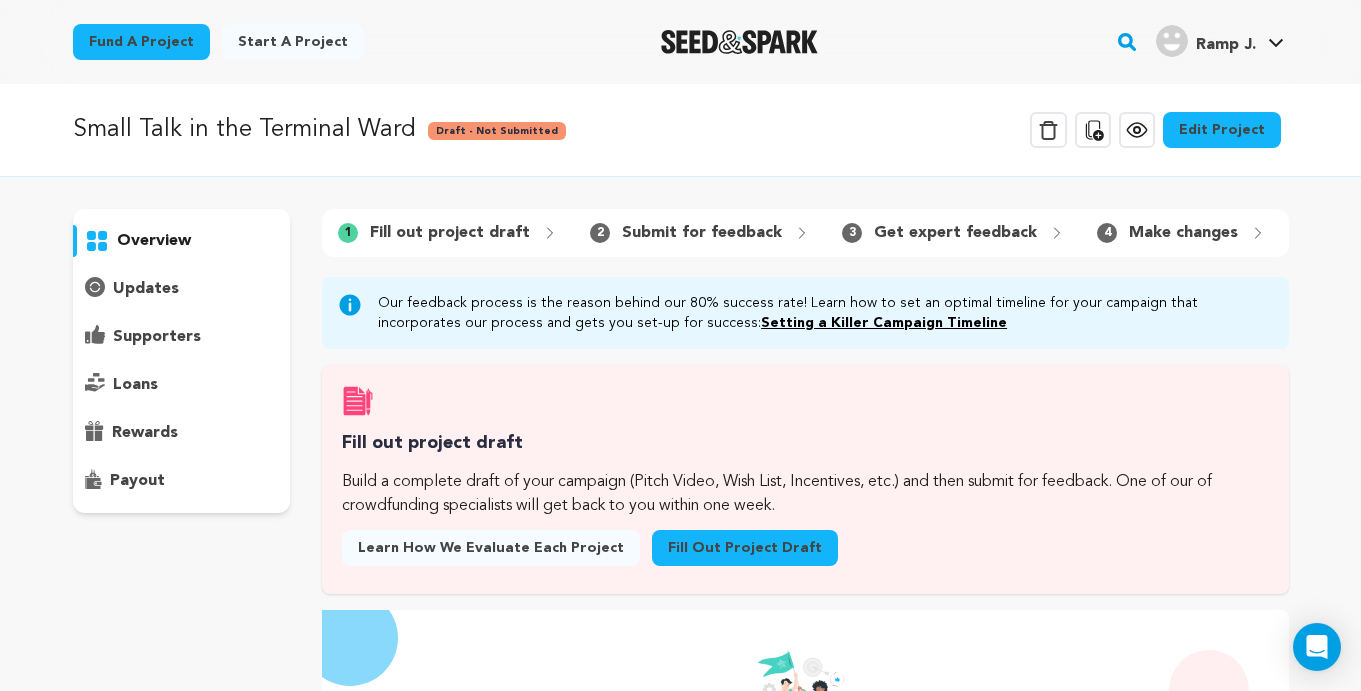 scroll, scrollTop: 0, scrollLeft: 0, axis: both 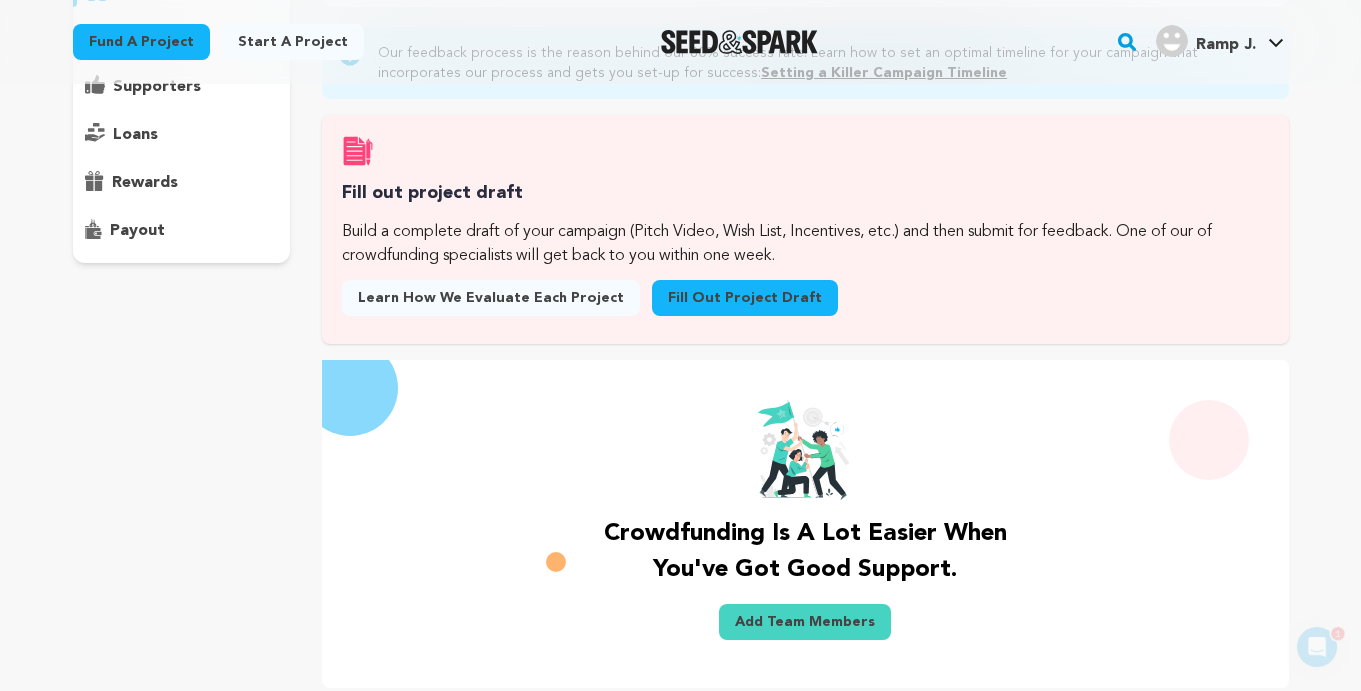 click on "Add Team Members" at bounding box center [805, 622] 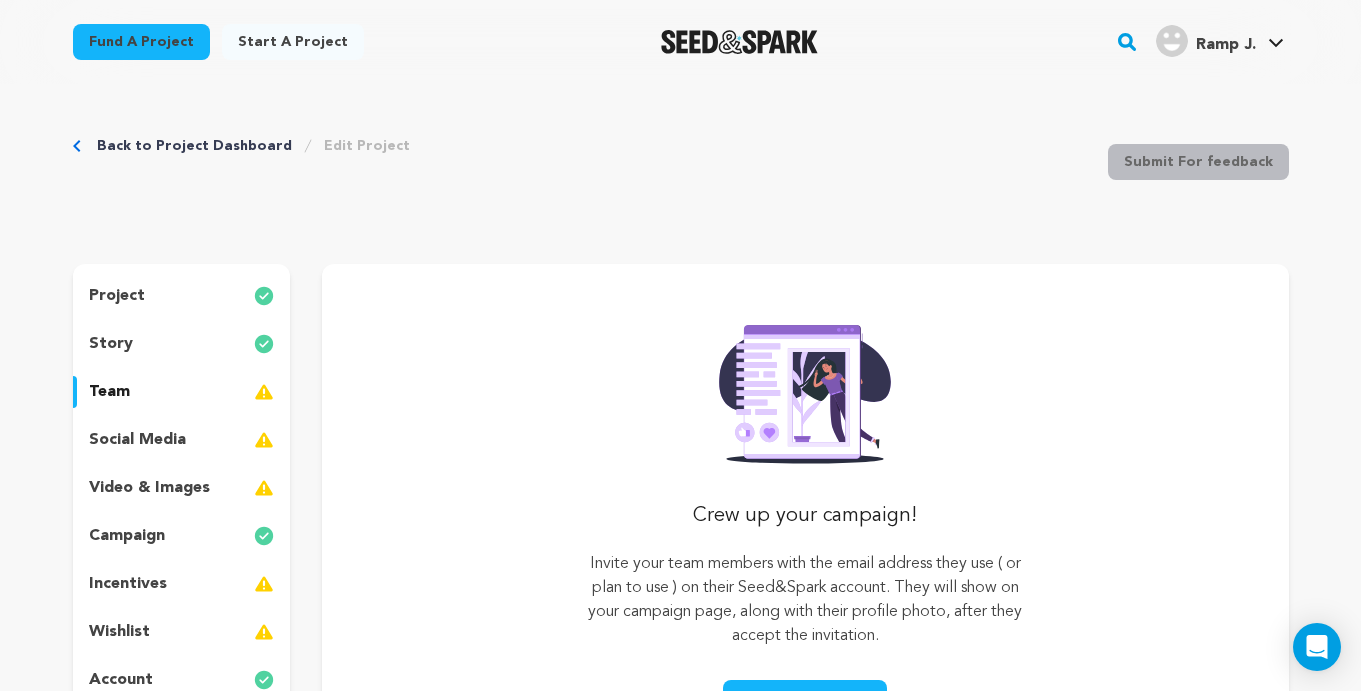 scroll, scrollTop: 0, scrollLeft: 0, axis: both 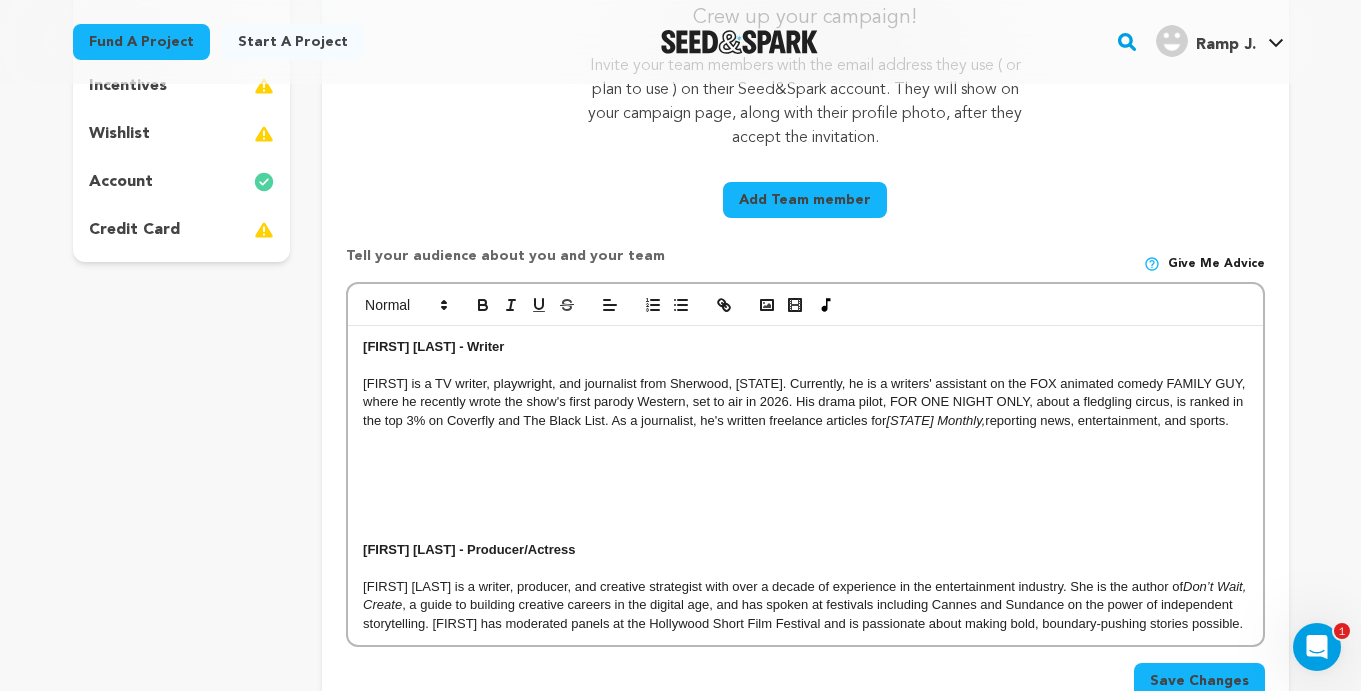 click at bounding box center [805, 494] 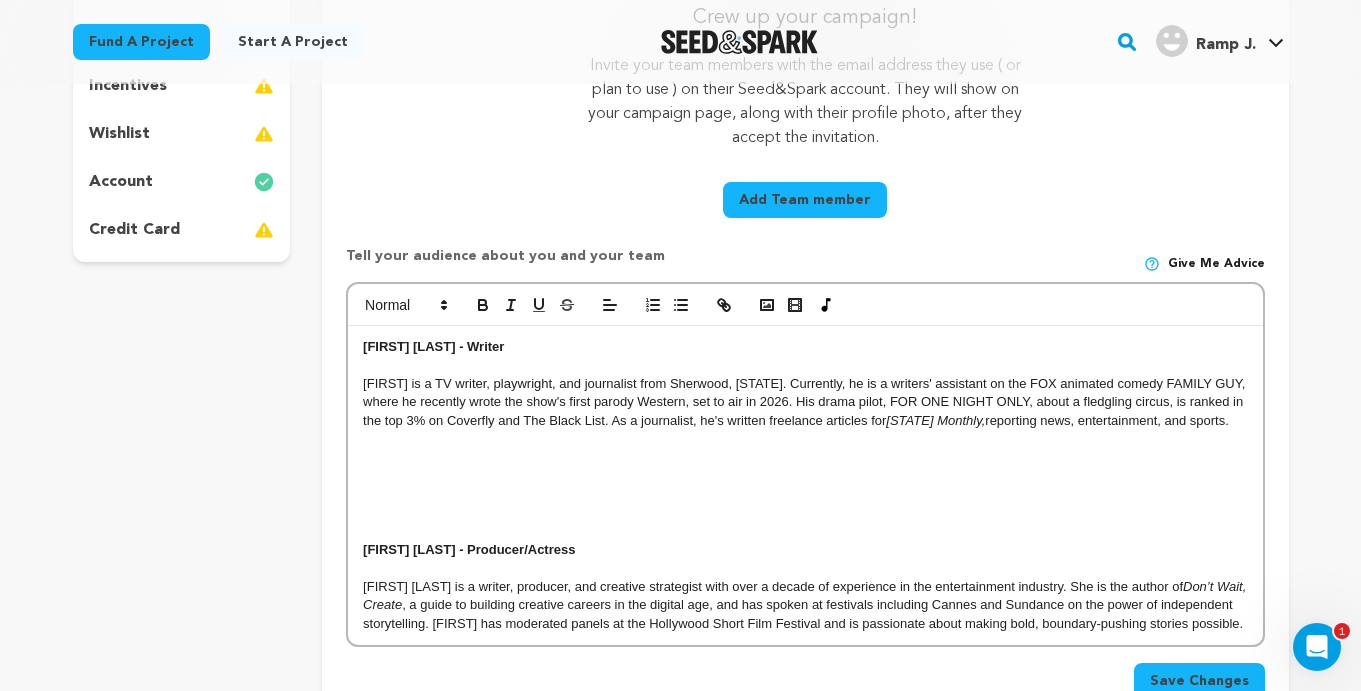 click at bounding box center [805, 476] 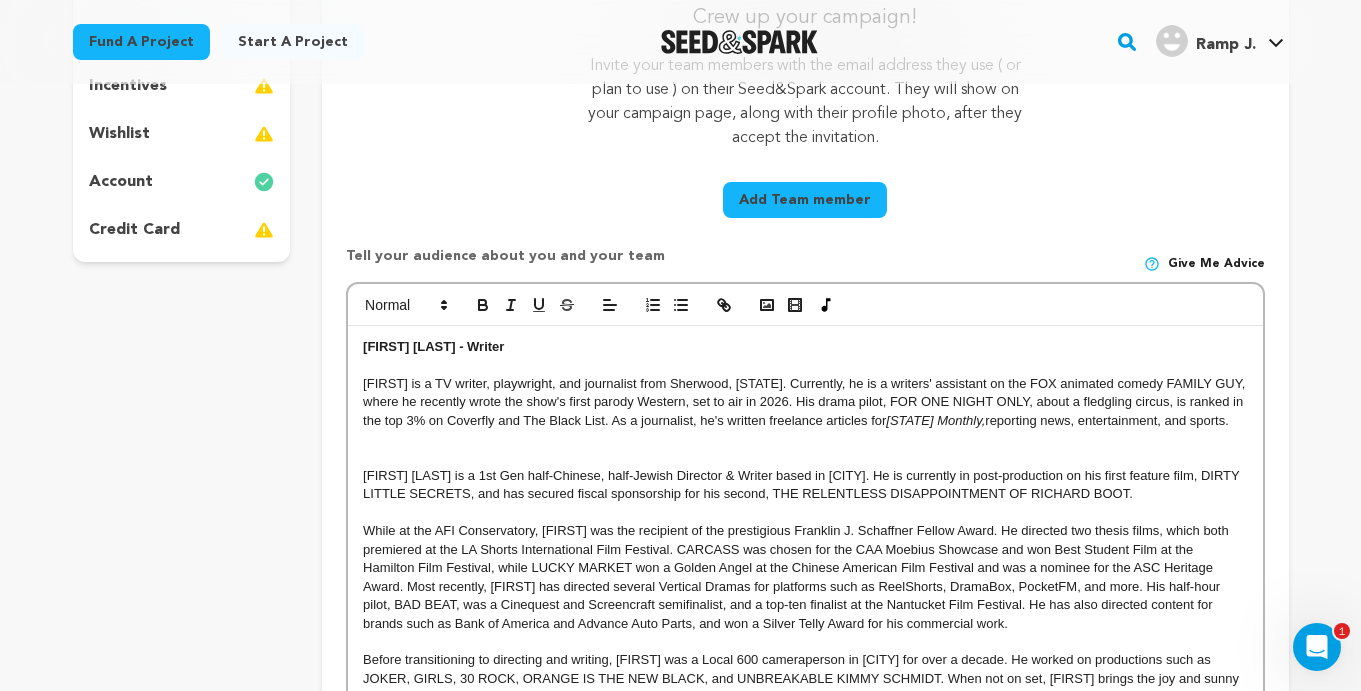 scroll, scrollTop: 19, scrollLeft: 0, axis: vertical 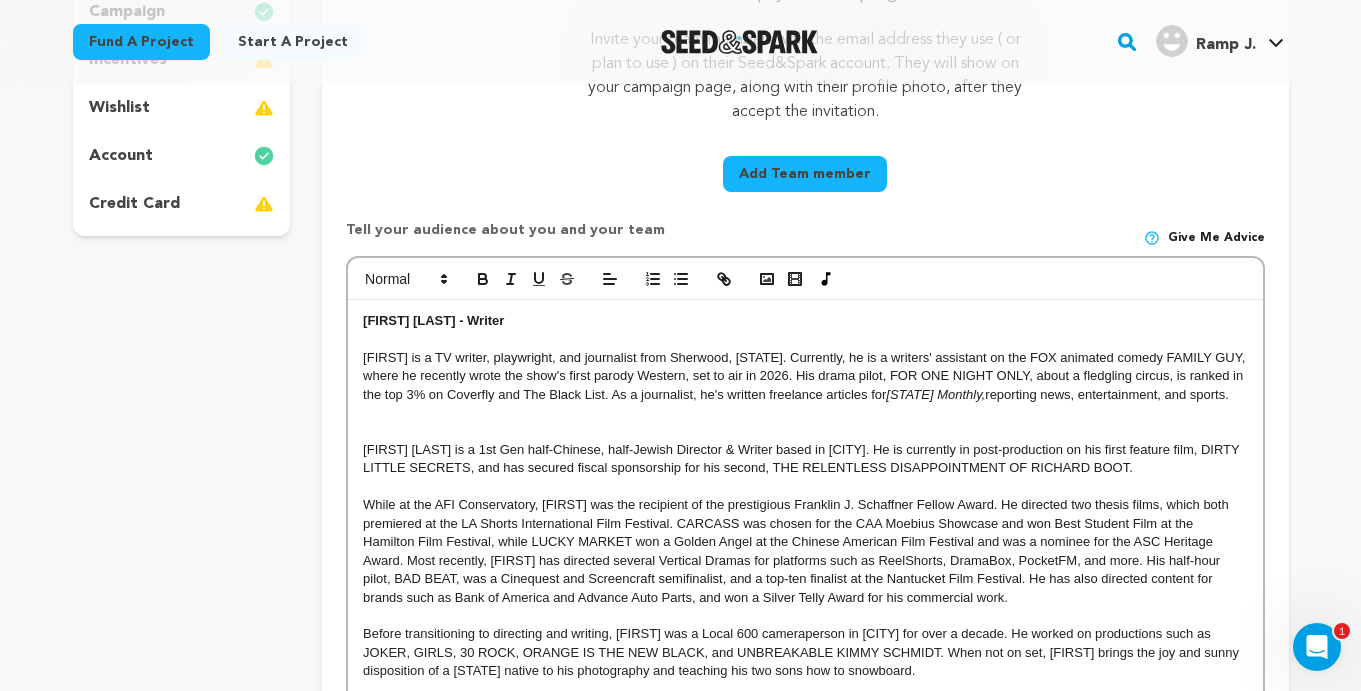 click at bounding box center [805, 413] 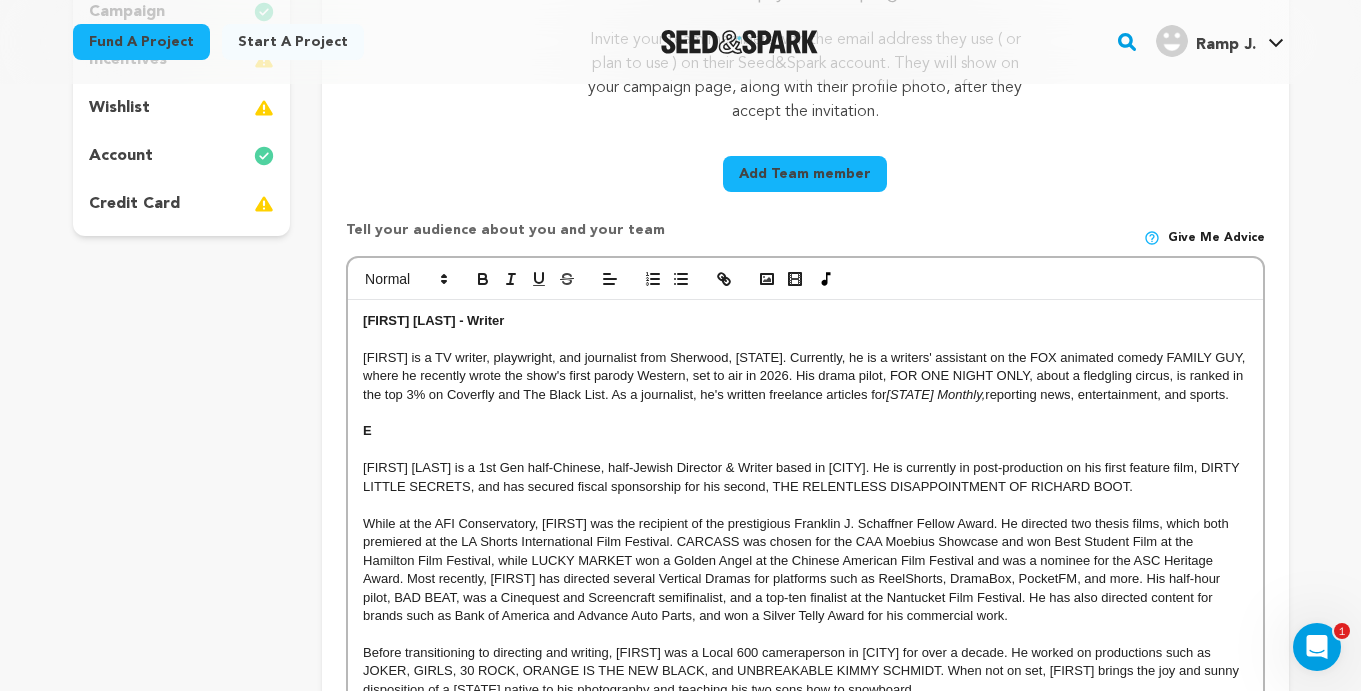 type 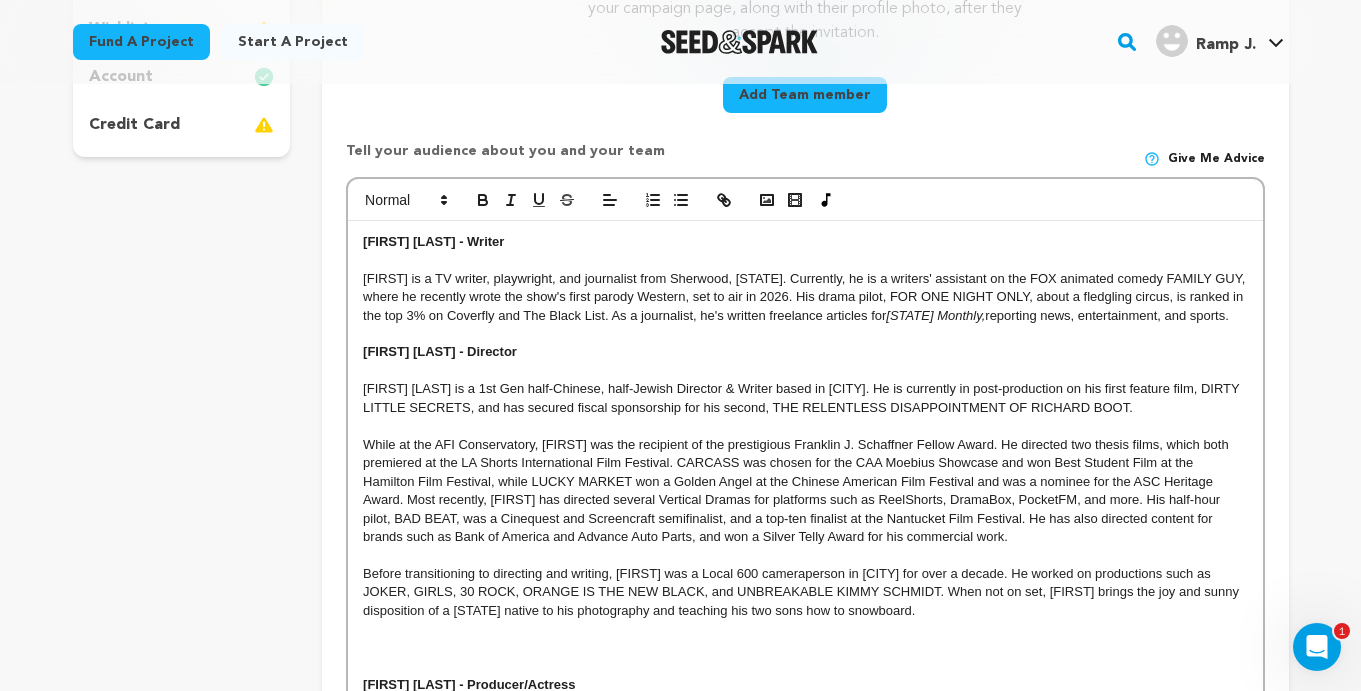 scroll, scrollTop: 605, scrollLeft: 0, axis: vertical 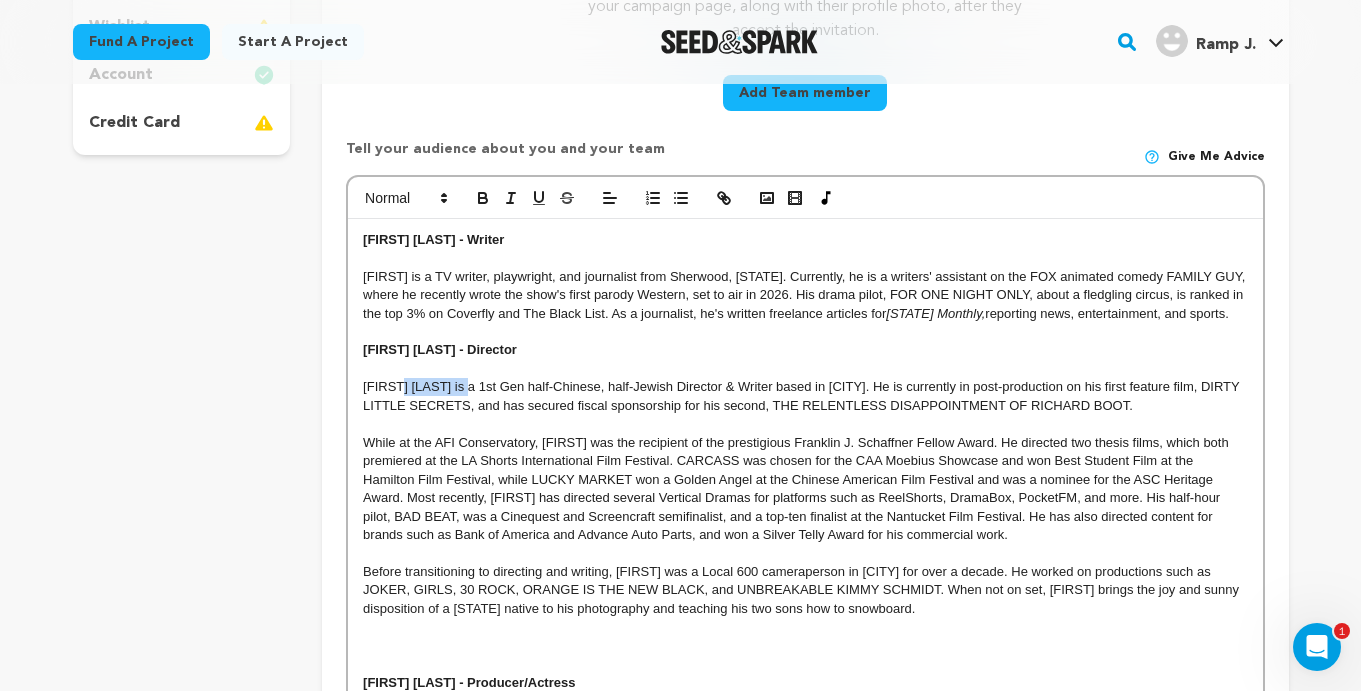 drag, startPoint x: 482, startPoint y: 386, endPoint x: 395, endPoint y: 388, distance: 87.02299 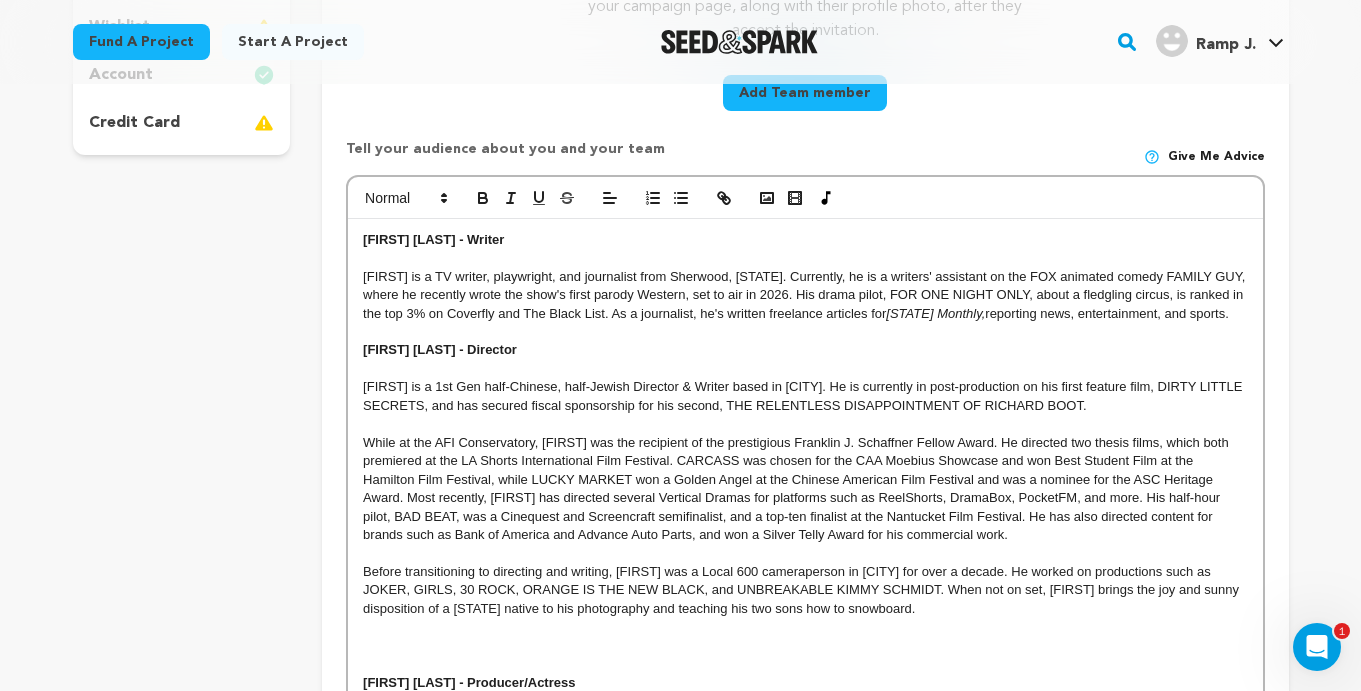 click at bounding box center (805, 369) 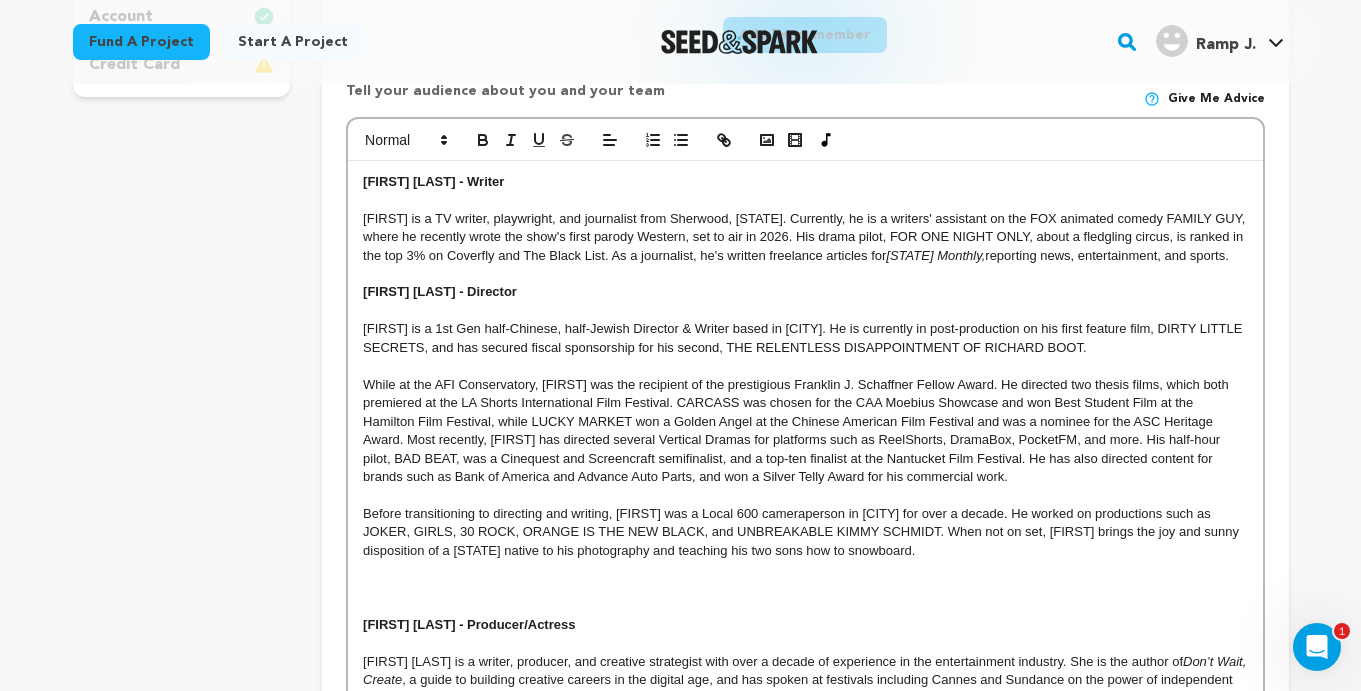 scroll, scrollTop: 669, scrollLeft: 0, axis: vertical 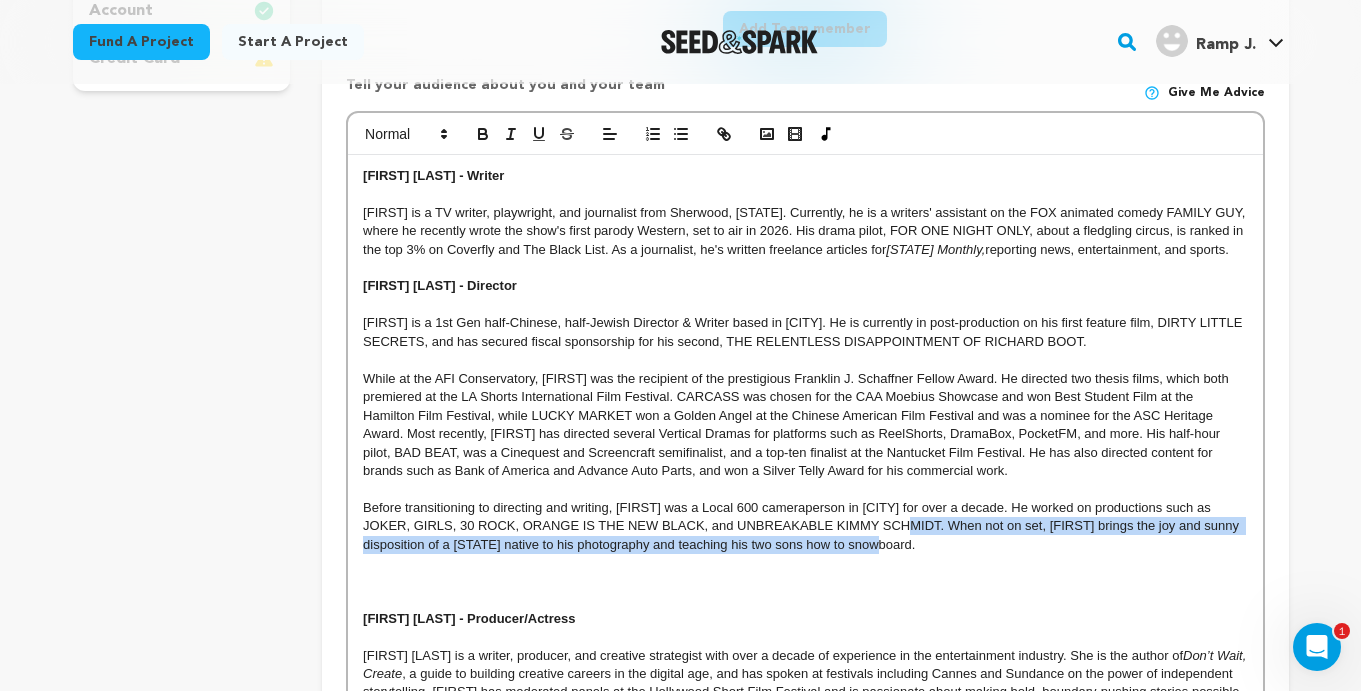drag, startPoint x: 900, startPoint y: 521, endPoint x: 946, endPoint y: 529, distance: 46.69047 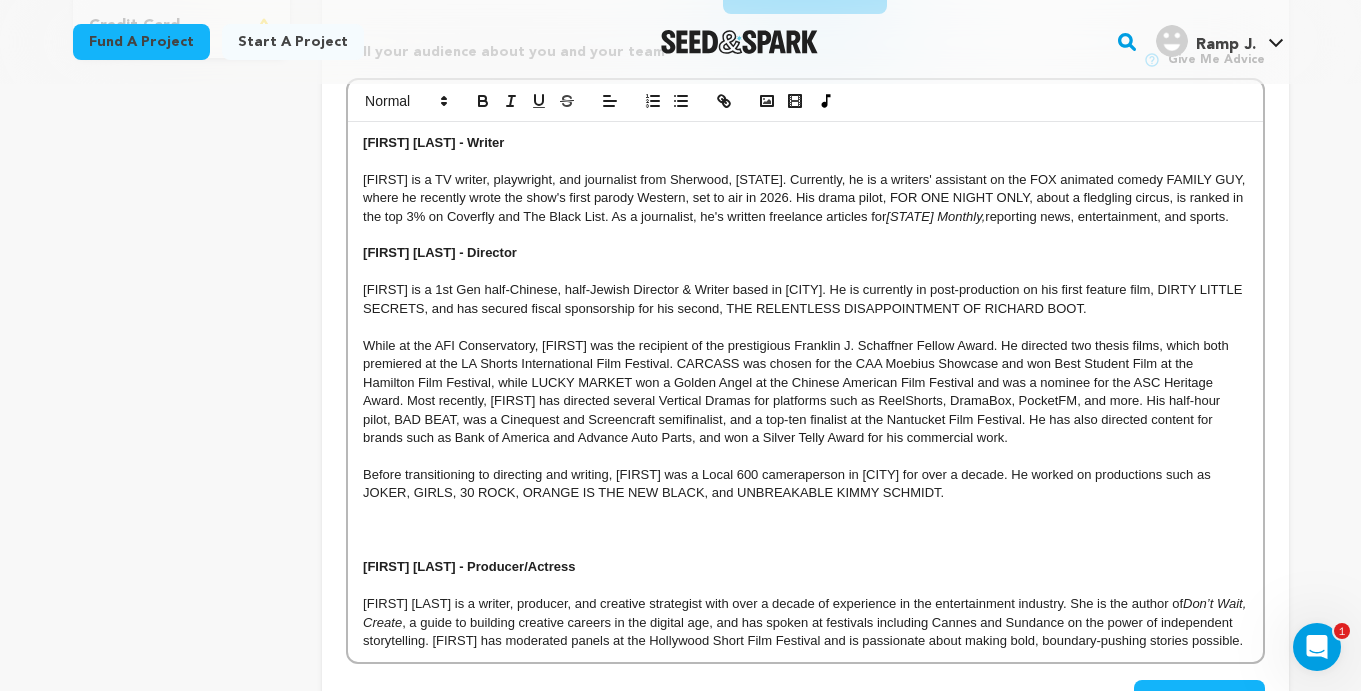 scroll, scrollTop: 701, scrollLeft: 0, axis: vertical 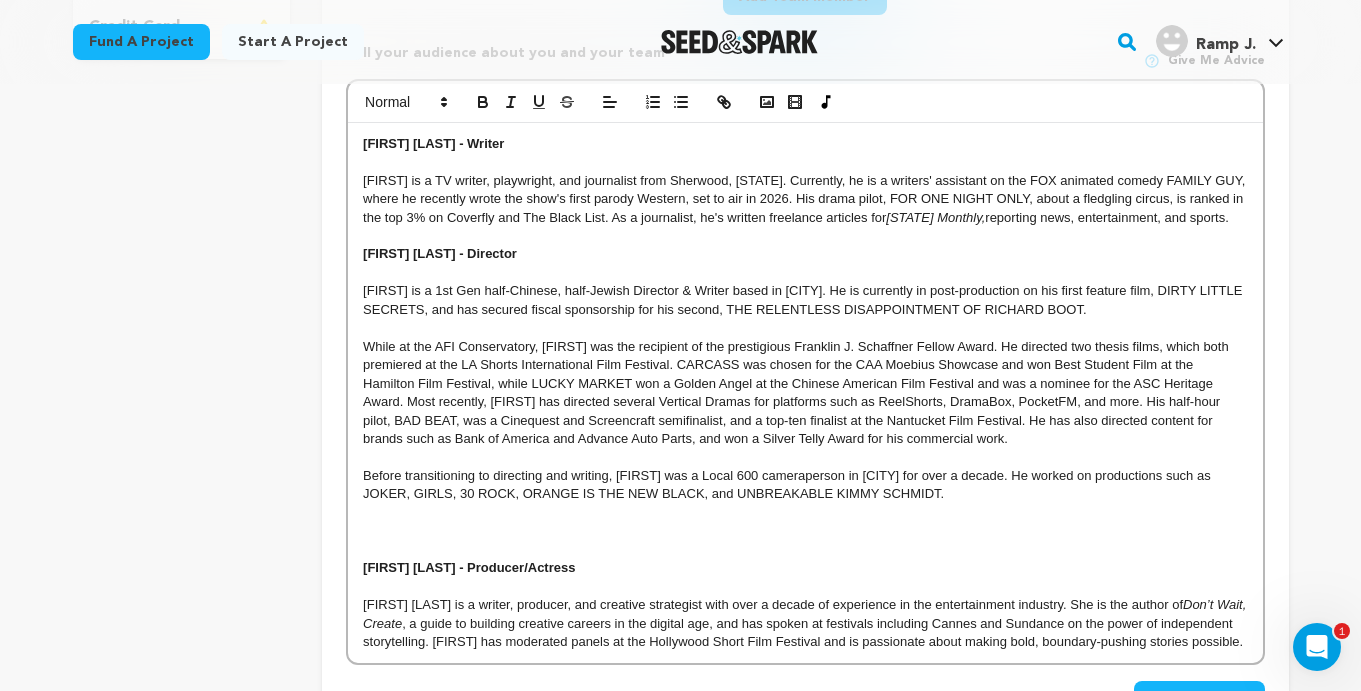 click at bounding box center [805, 531] 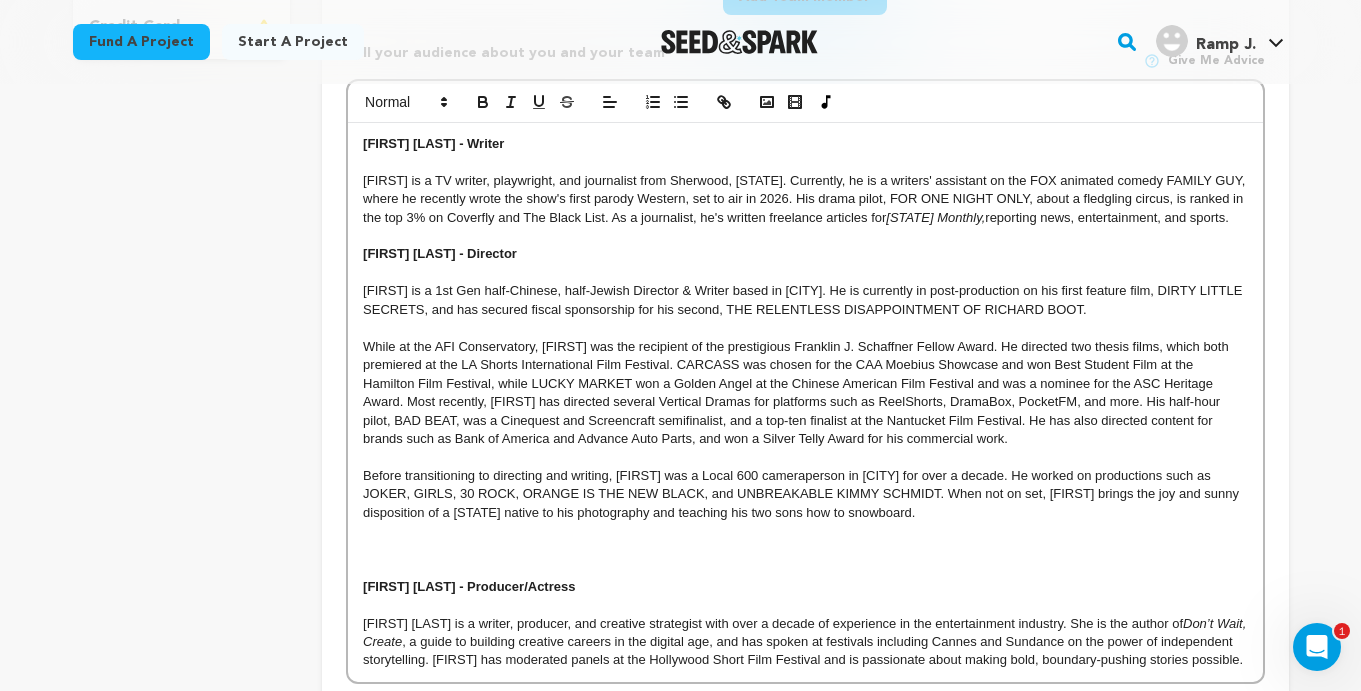 click at bounding box center (805, 568) 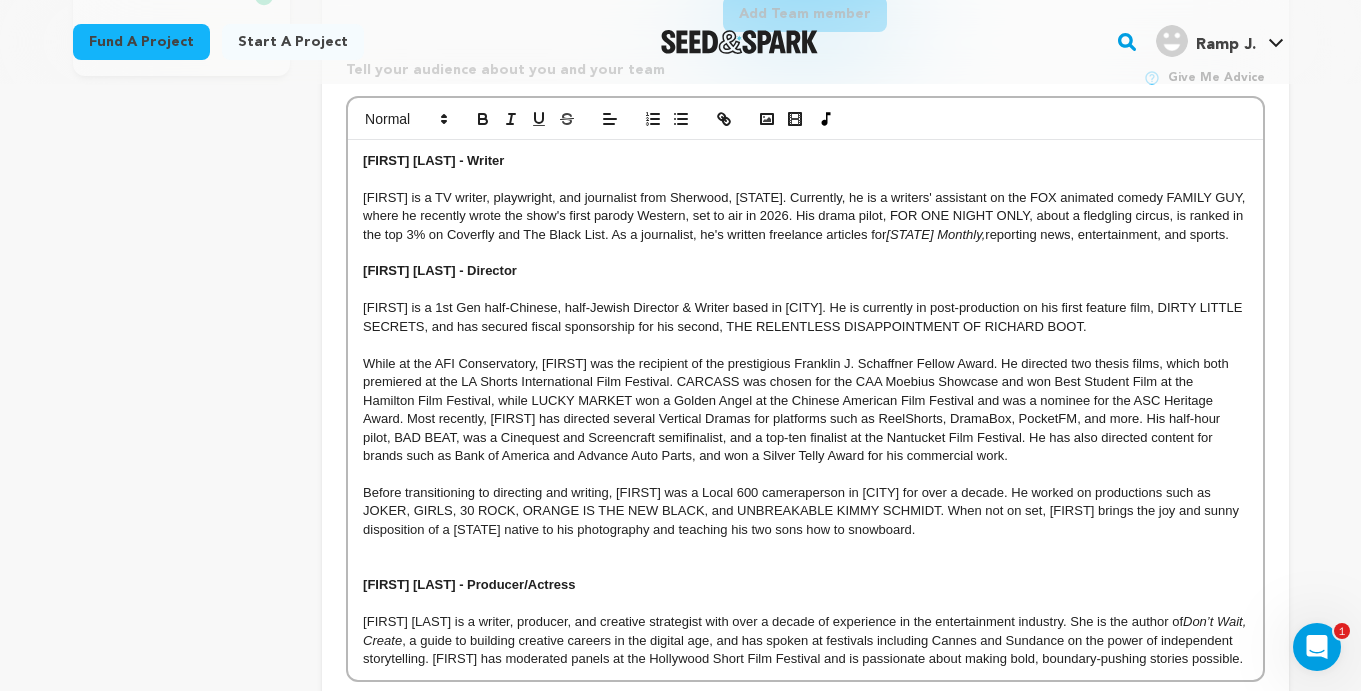 scroll, scrollTop: 682, scrollLeft: 0, axis: vertical 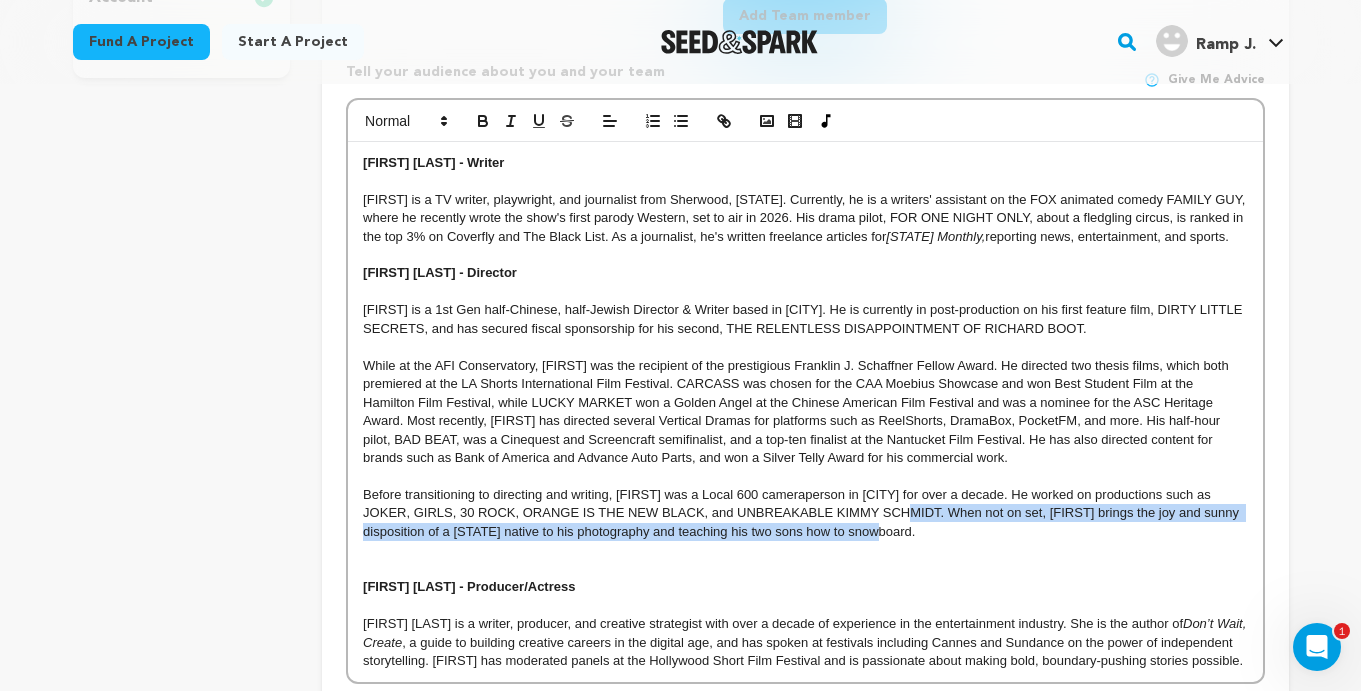 drag, startPoint x: 903, startPoint y: 505, endPoint x: 983, endPoint y: 523, distance: 82 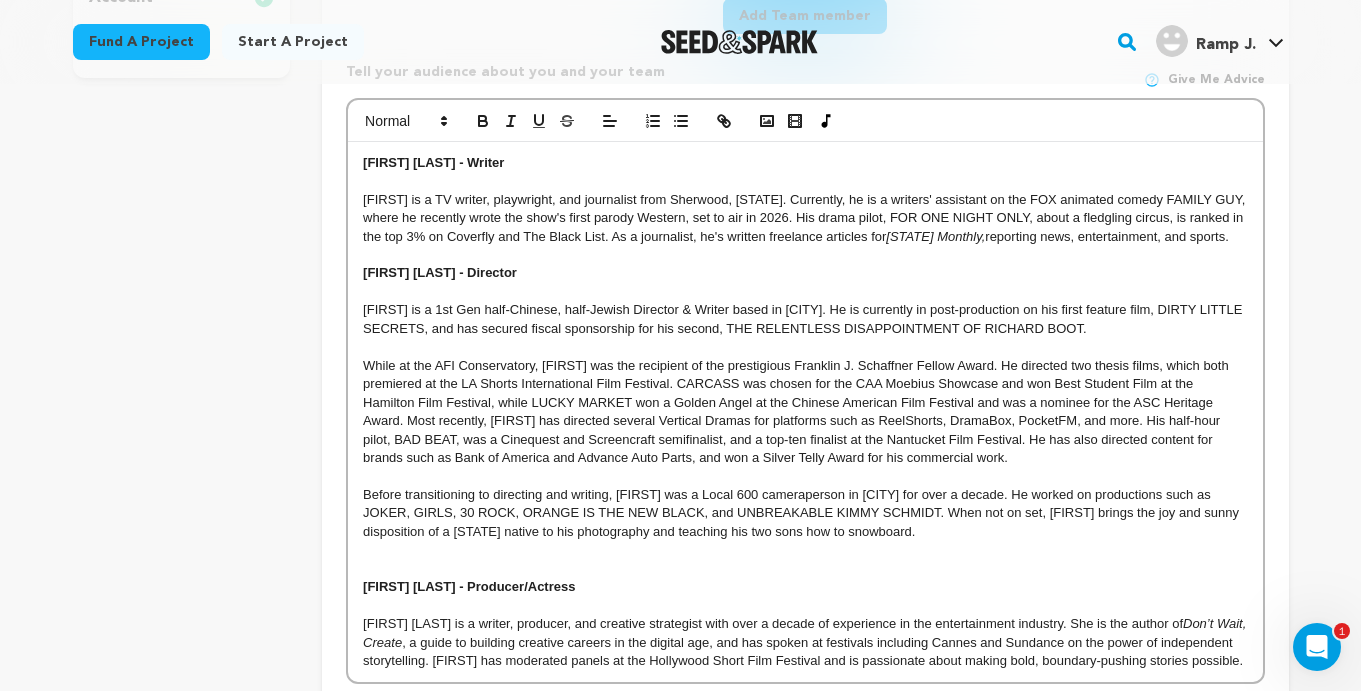 click at bounding box center (805, 550) 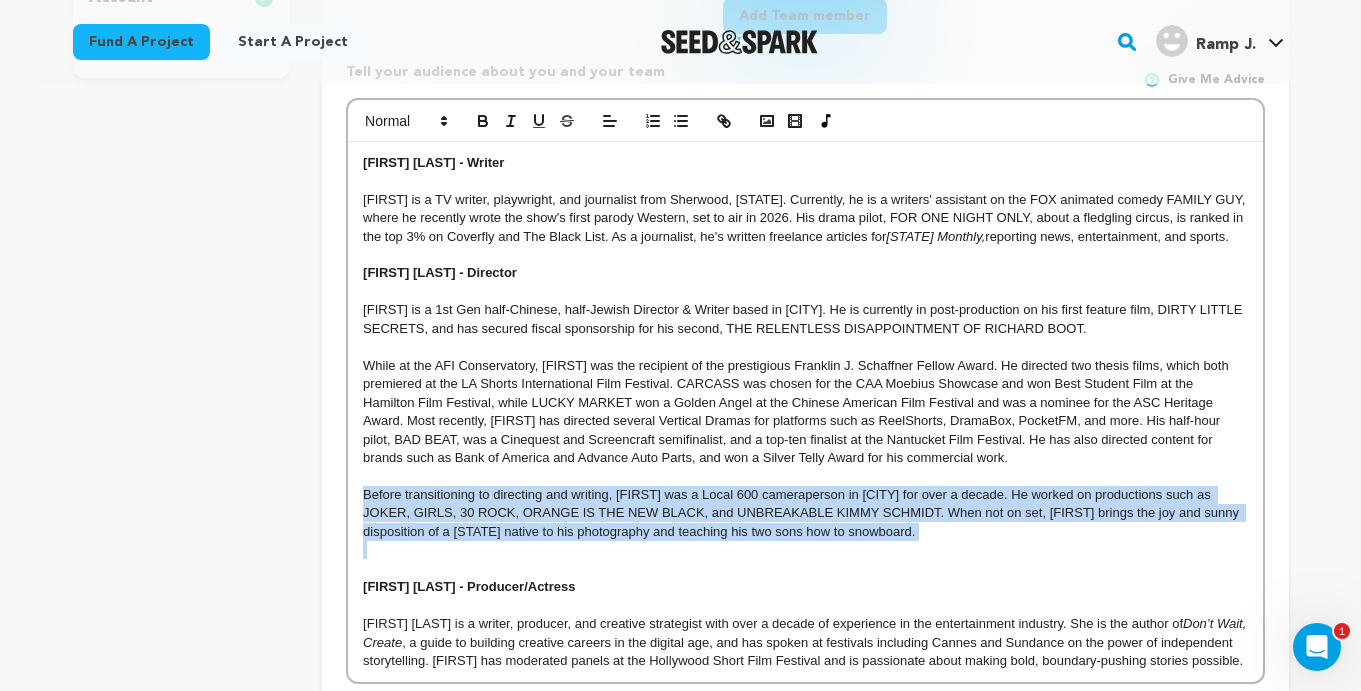 drag, startPoint x: 891, startPoint y: 533, endPoint x: 337, endPoint y: 489, distance: 555.74457 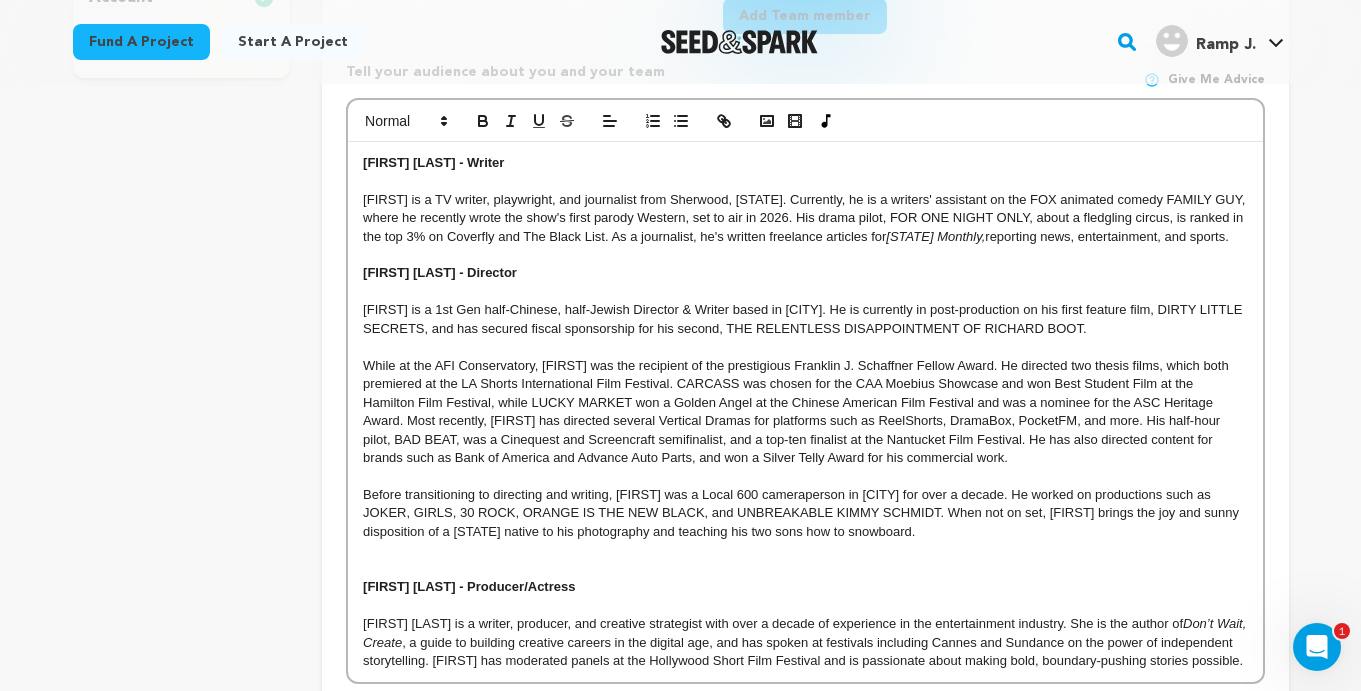 click at bounding box center (805, 569) 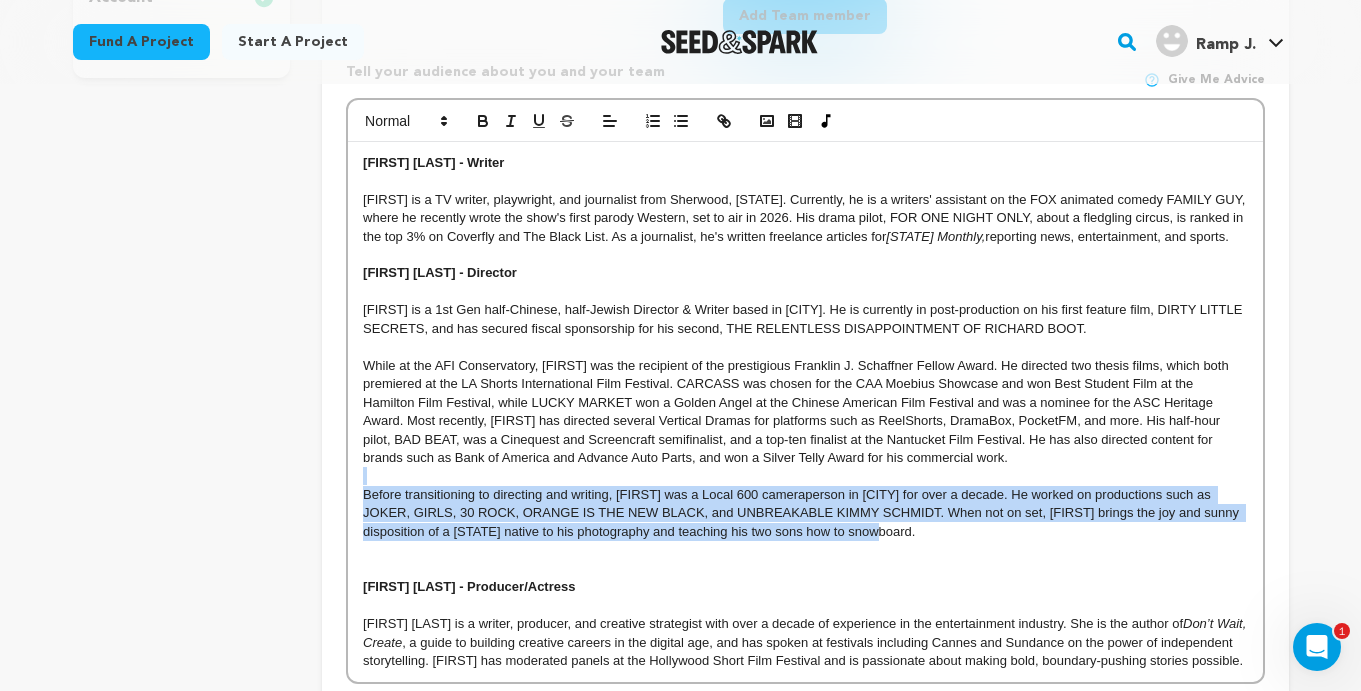 drag, startPoint x: 891, startPoint y: 528, endPoint x: 342, endPoint y: 475, distance: 551.55237 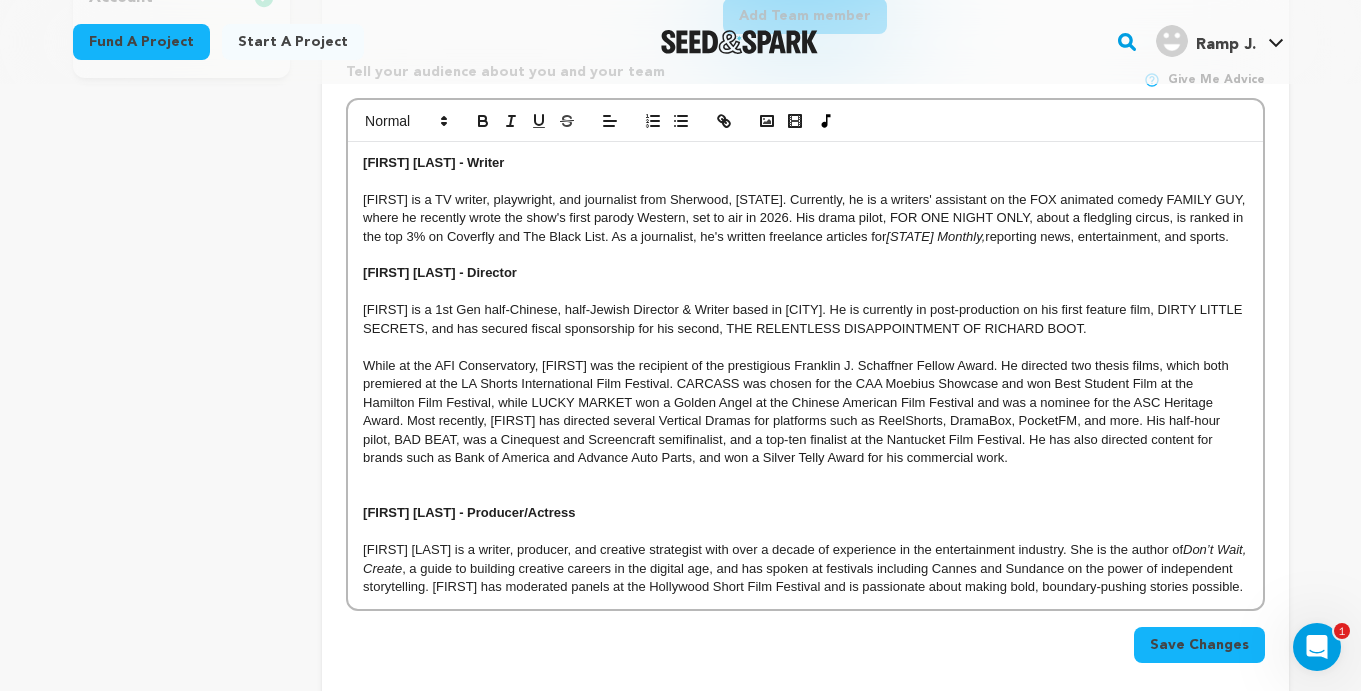 click at bounding box center [805, 476] 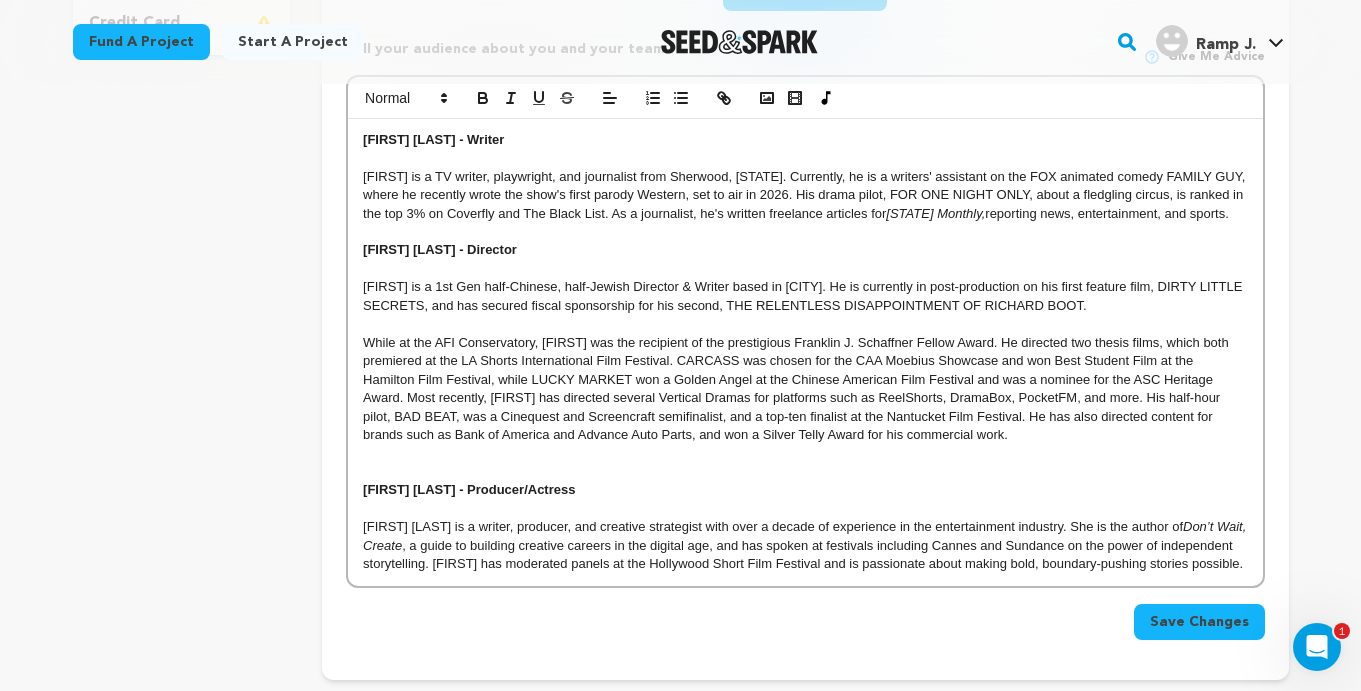 scroll, scrollTop: 712, scrollLeft: 0, axis: vertical 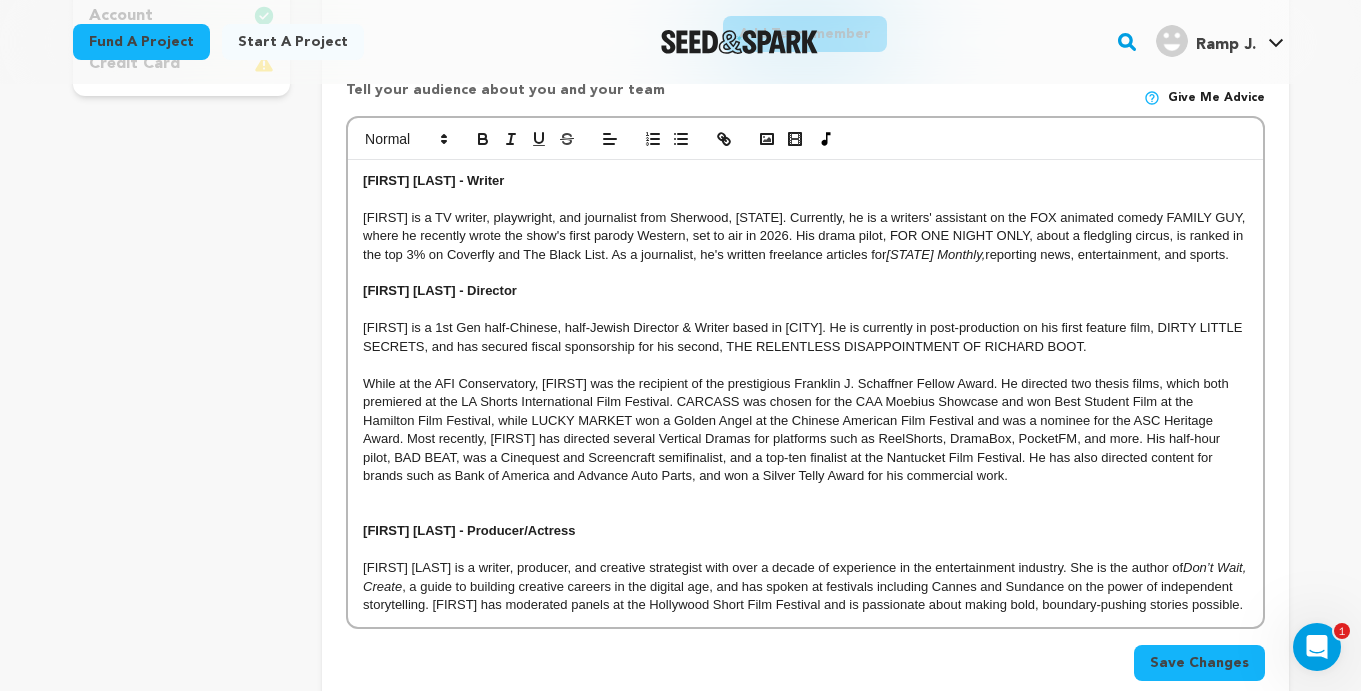 click on "[FIRST] [LAST] - Director" at bounding box center [805, 291] 